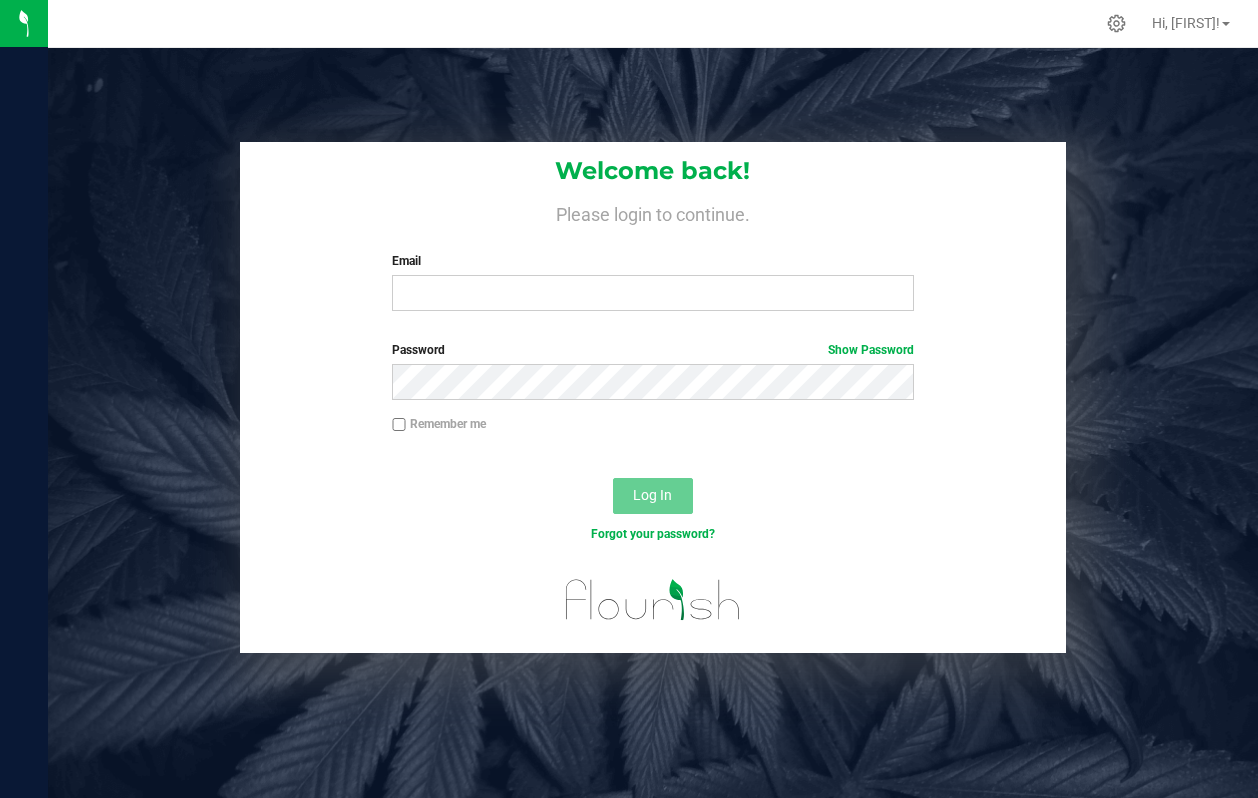 scroll, scrollTop: 0, scrollLeft: 0, axis: both 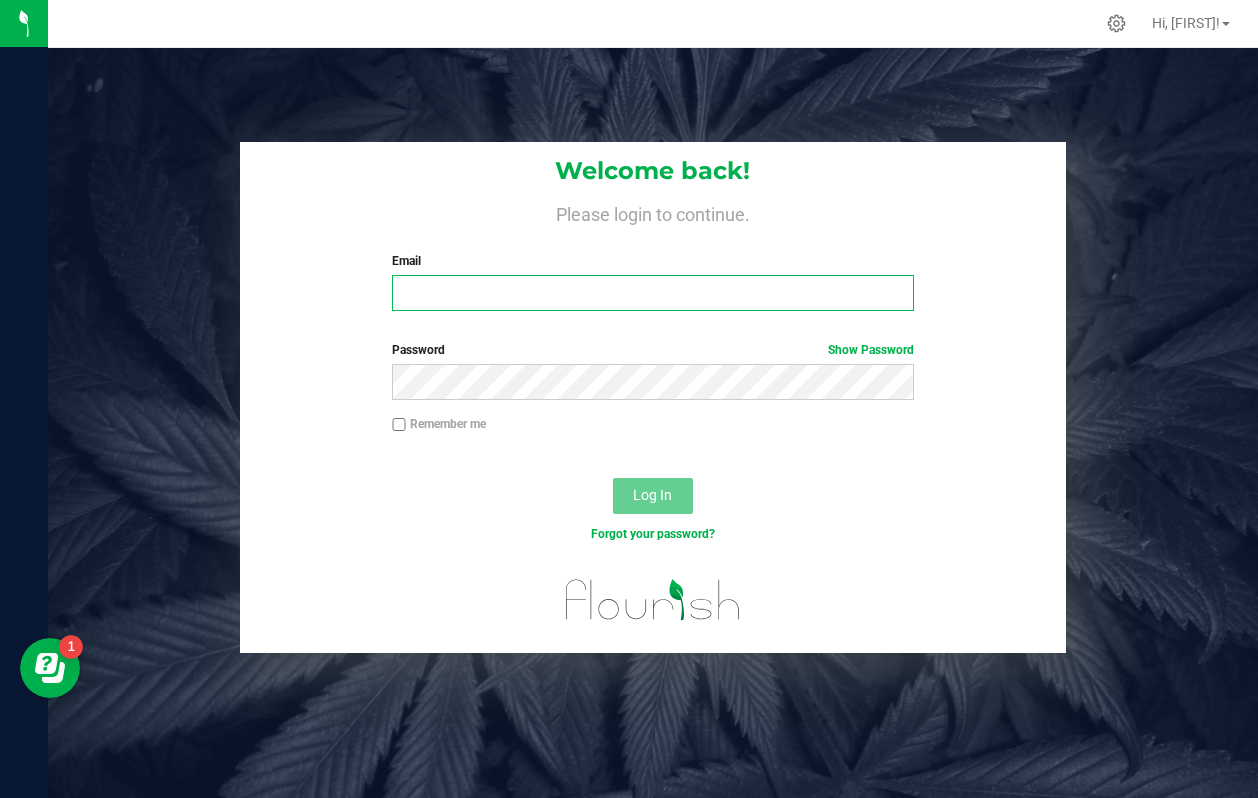 click on "Email" at bounding box center (652, 293) 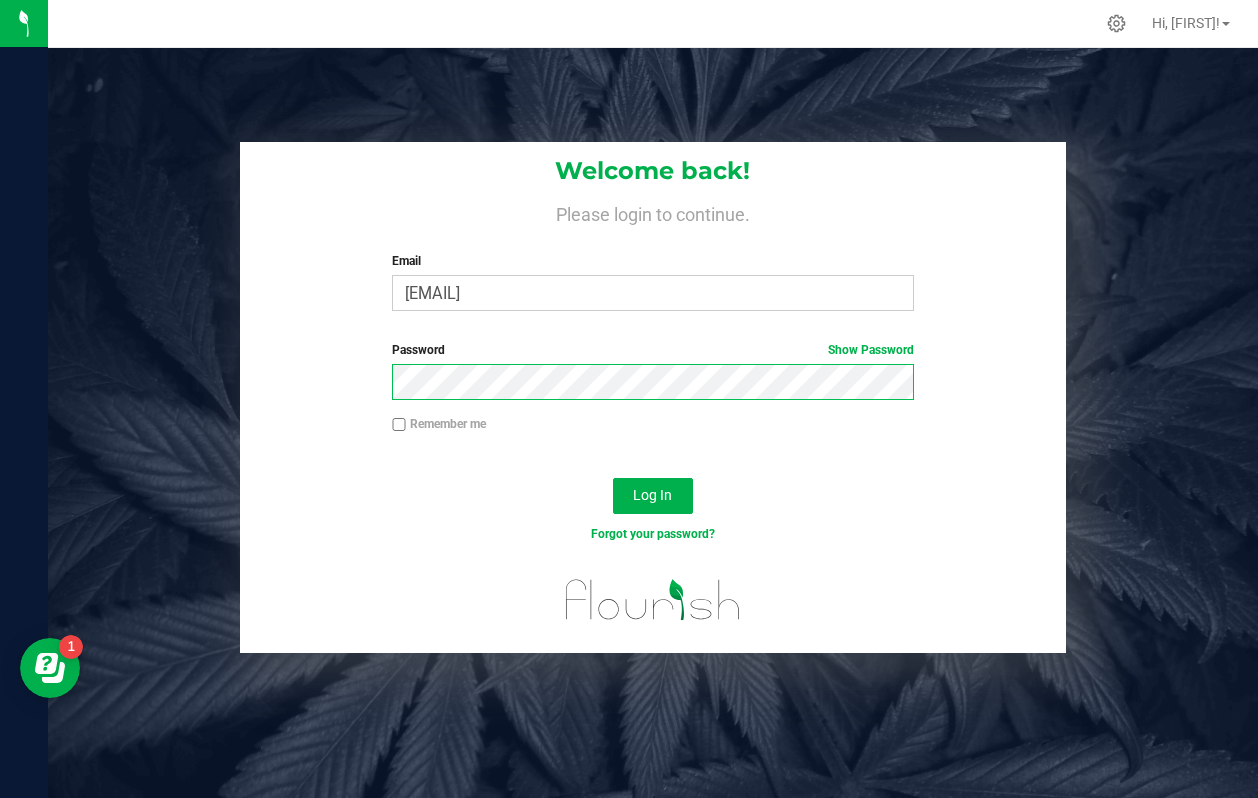 click on "Log In" at bounding box center [653, 496] 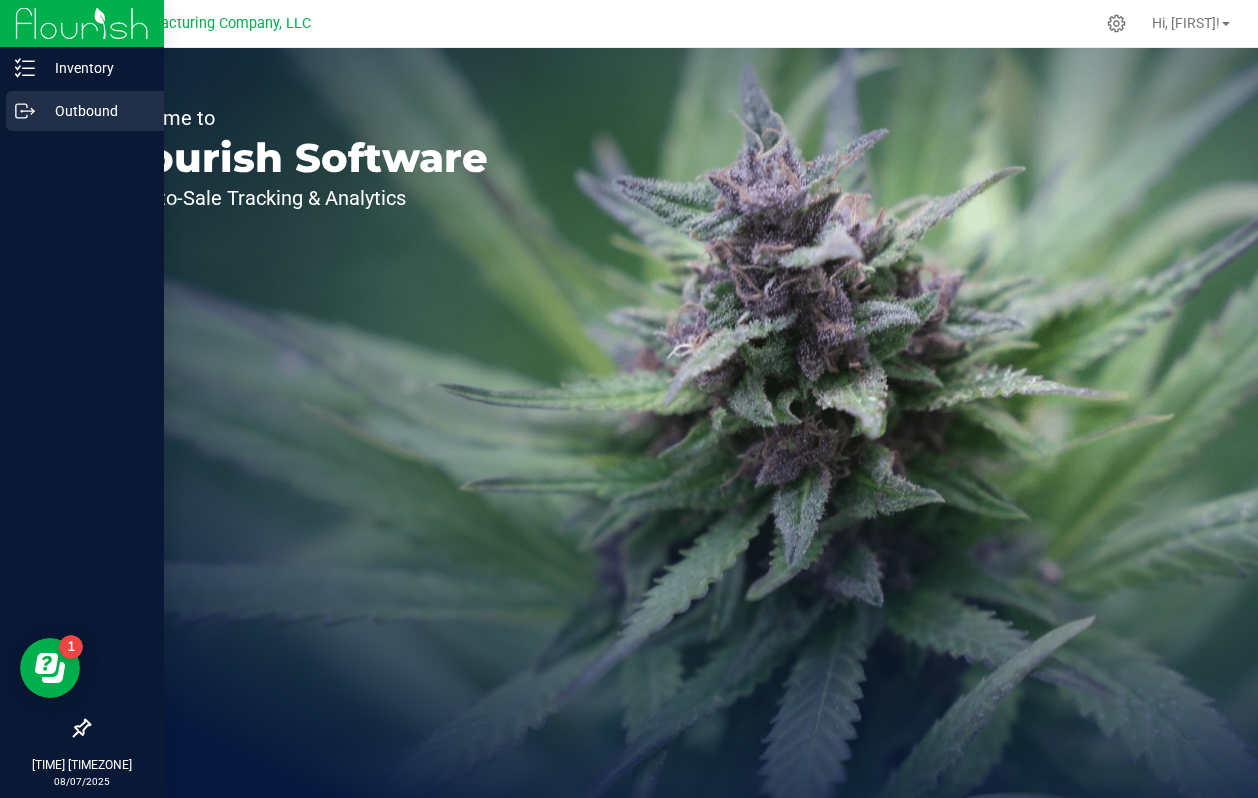 click 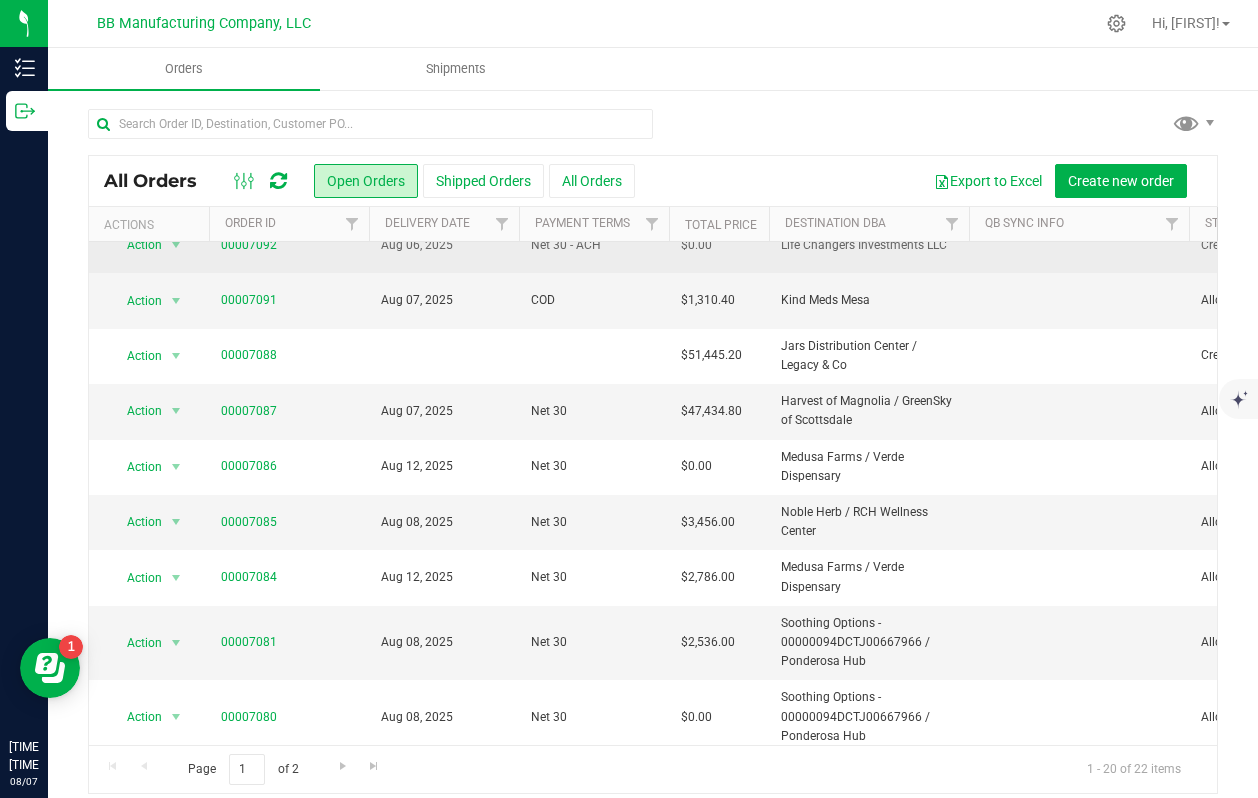 scroll, scrollTop: 0, scrollLeft: 0, axis: both 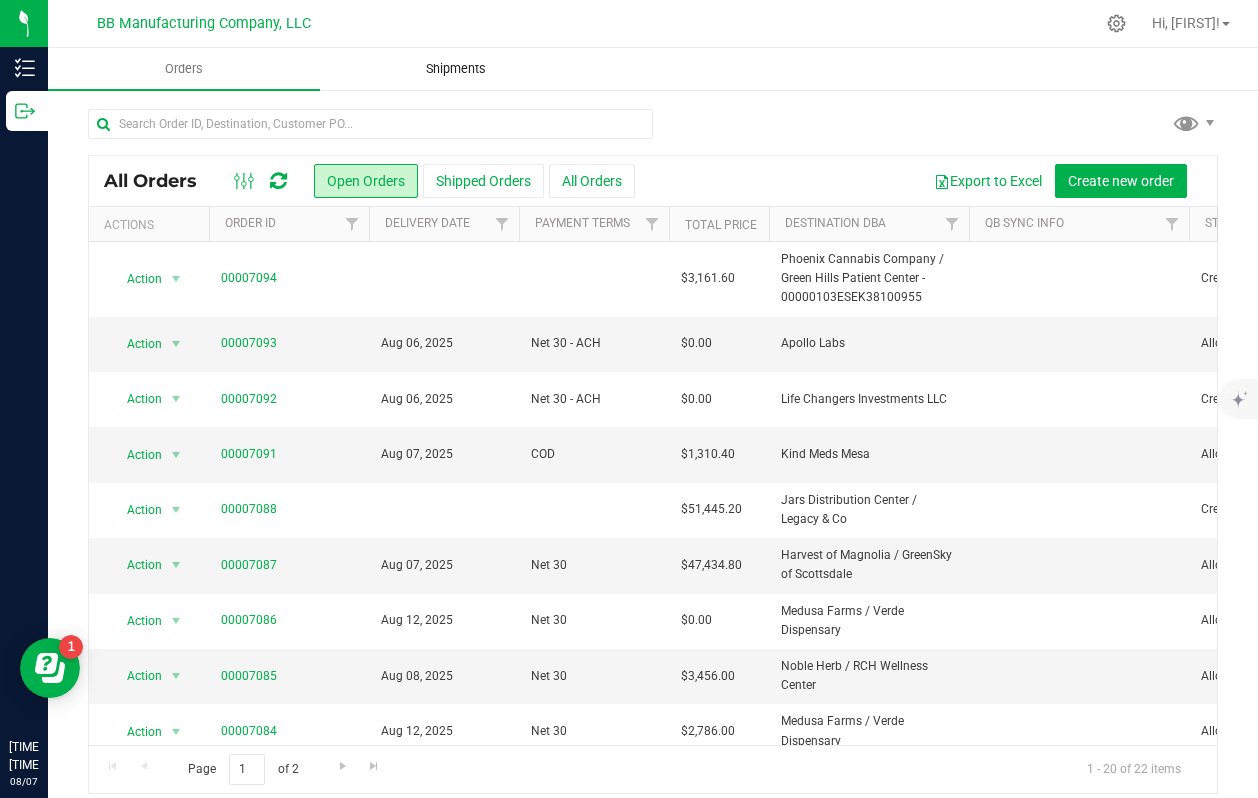 click on "Shipments" at bounding box center [456, 69] 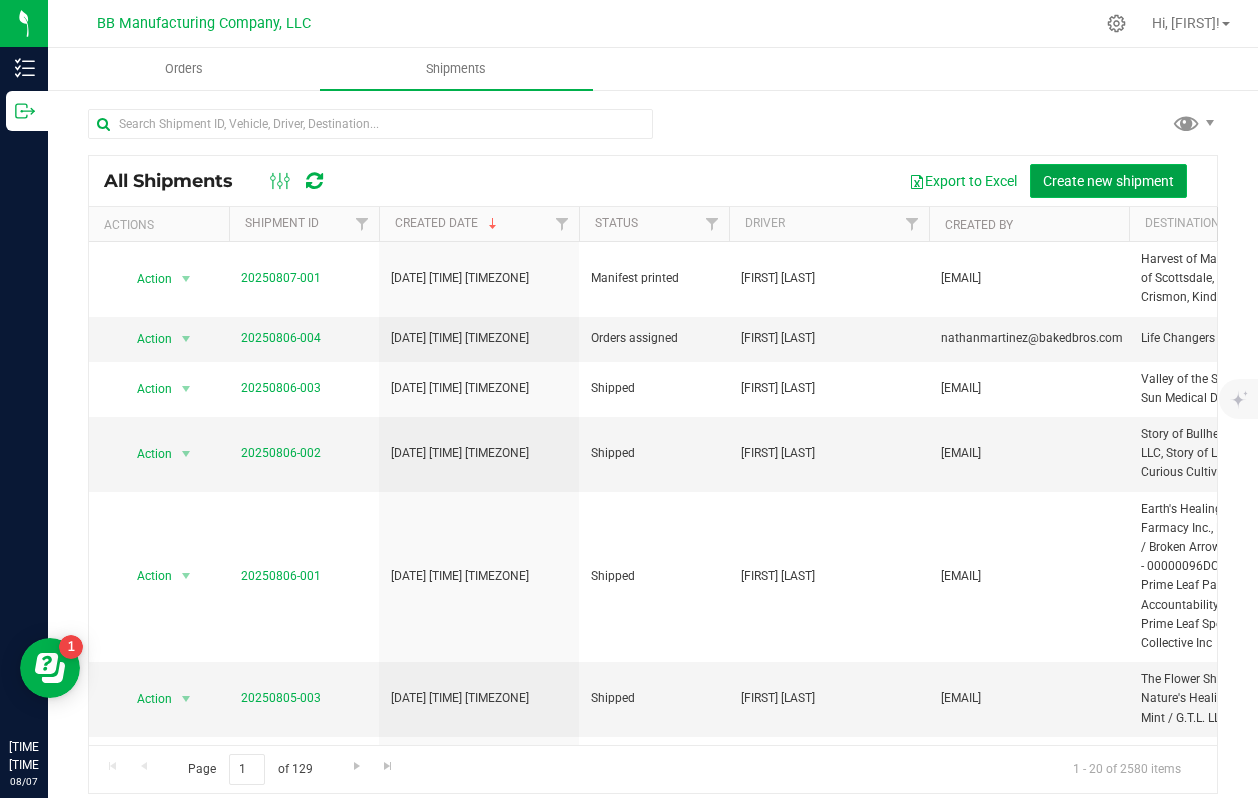 click on "Create new shipment" at bounding box center [1108, 181] 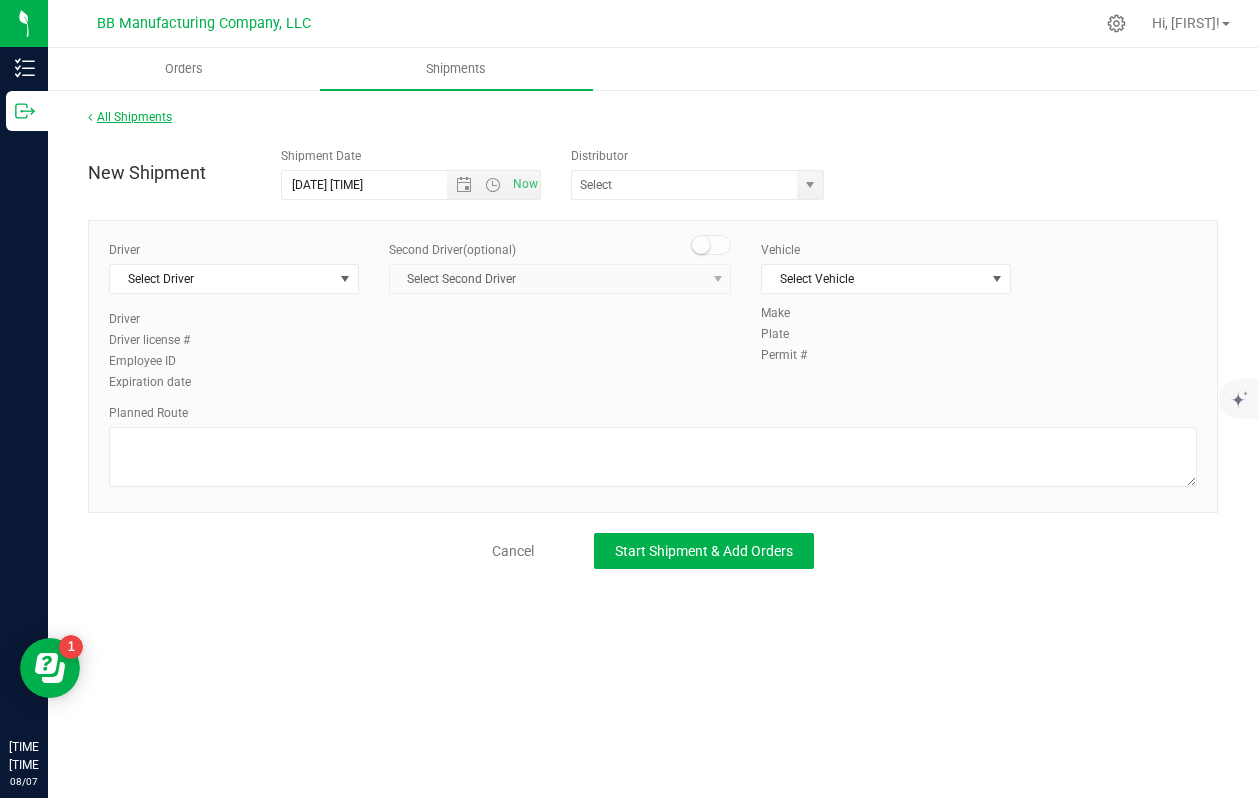 click on "All Shipments" at bounding box center (130, 117) 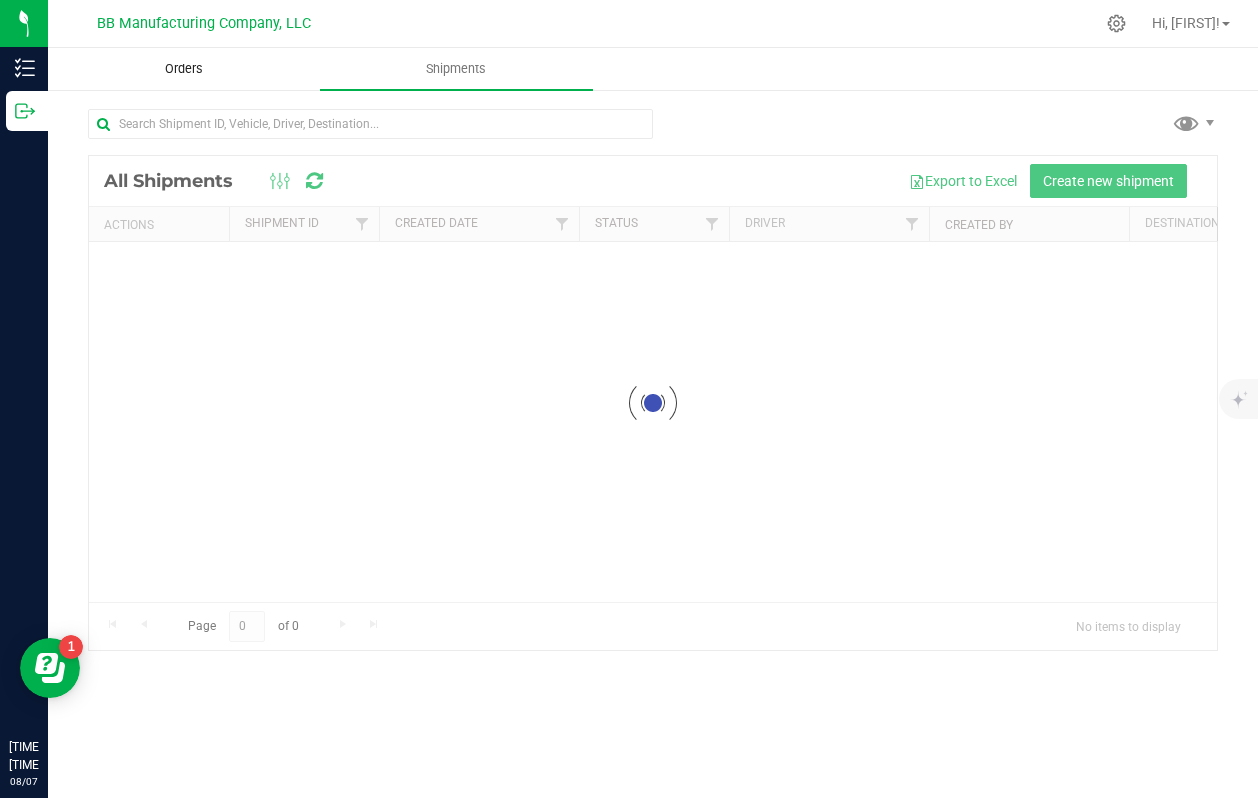 click on "Orders" at bounding box center (184, 69) 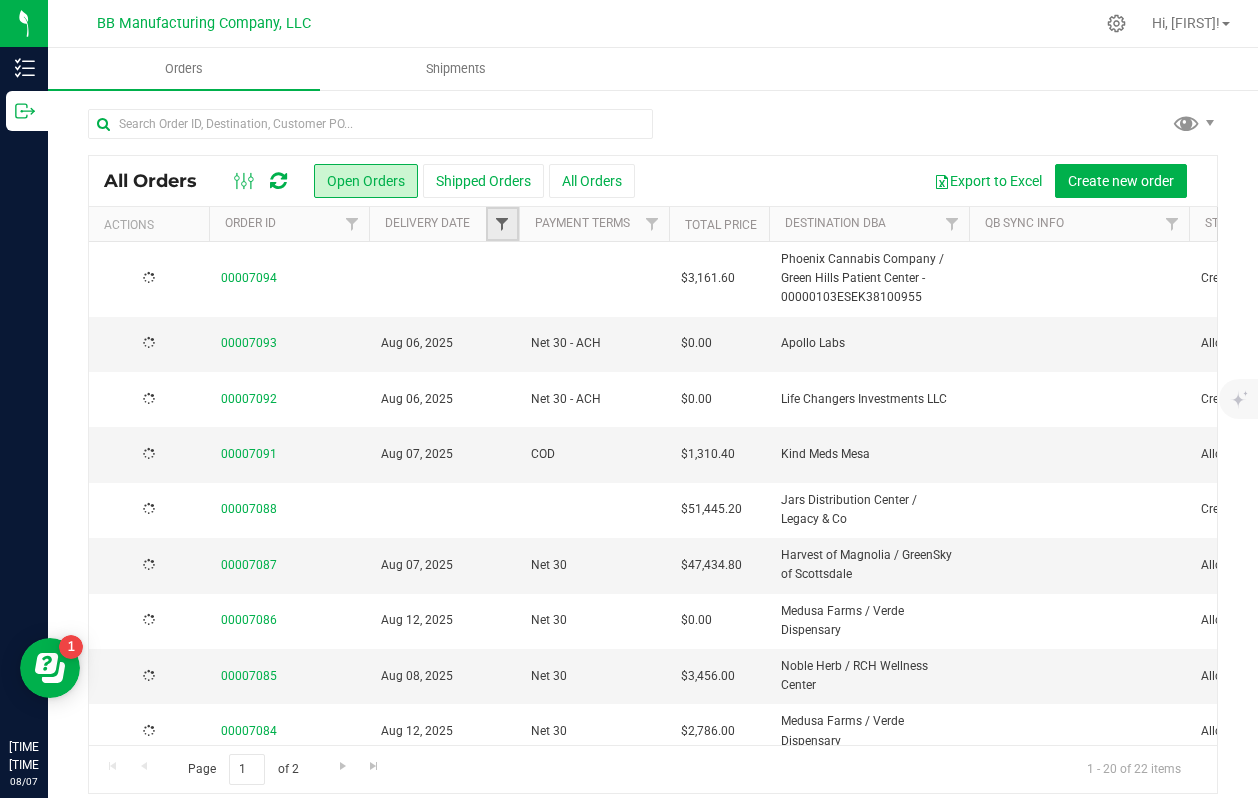 click at bounding box center (502, 224) 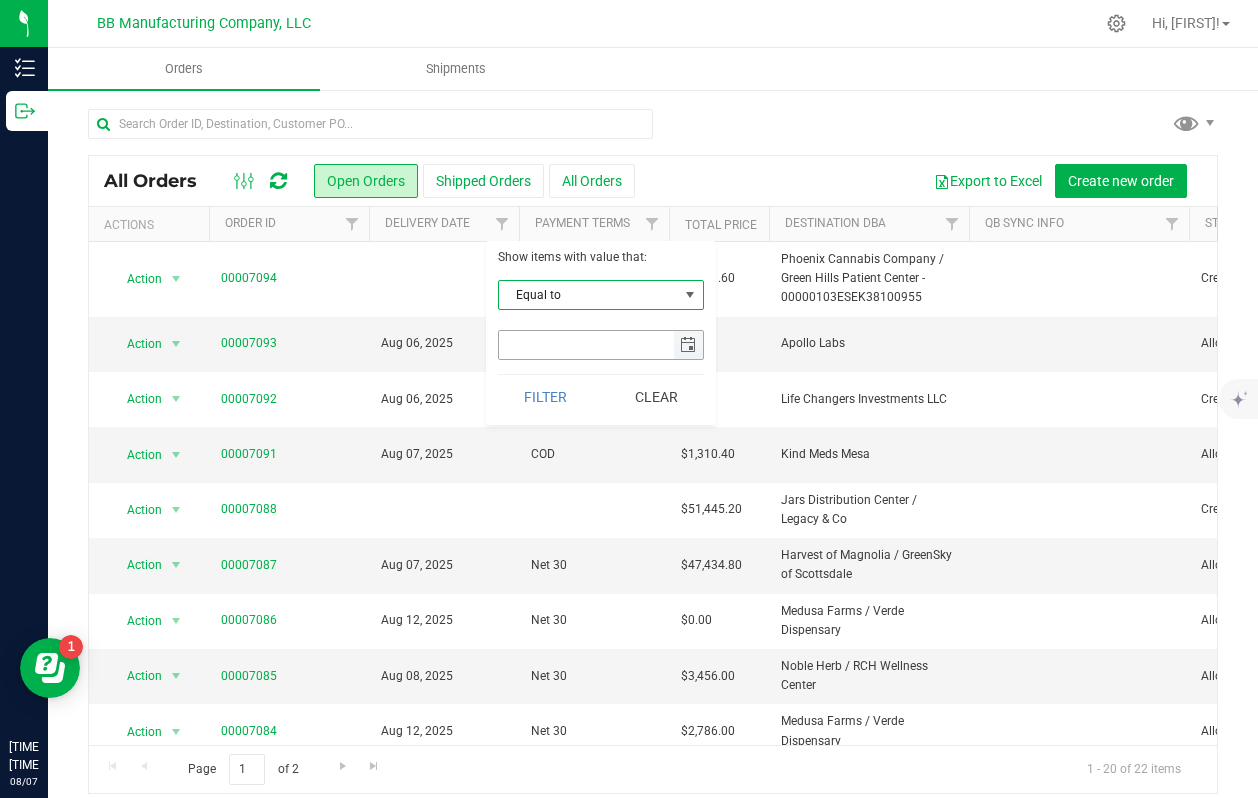 click at bounding box center (688, 345) 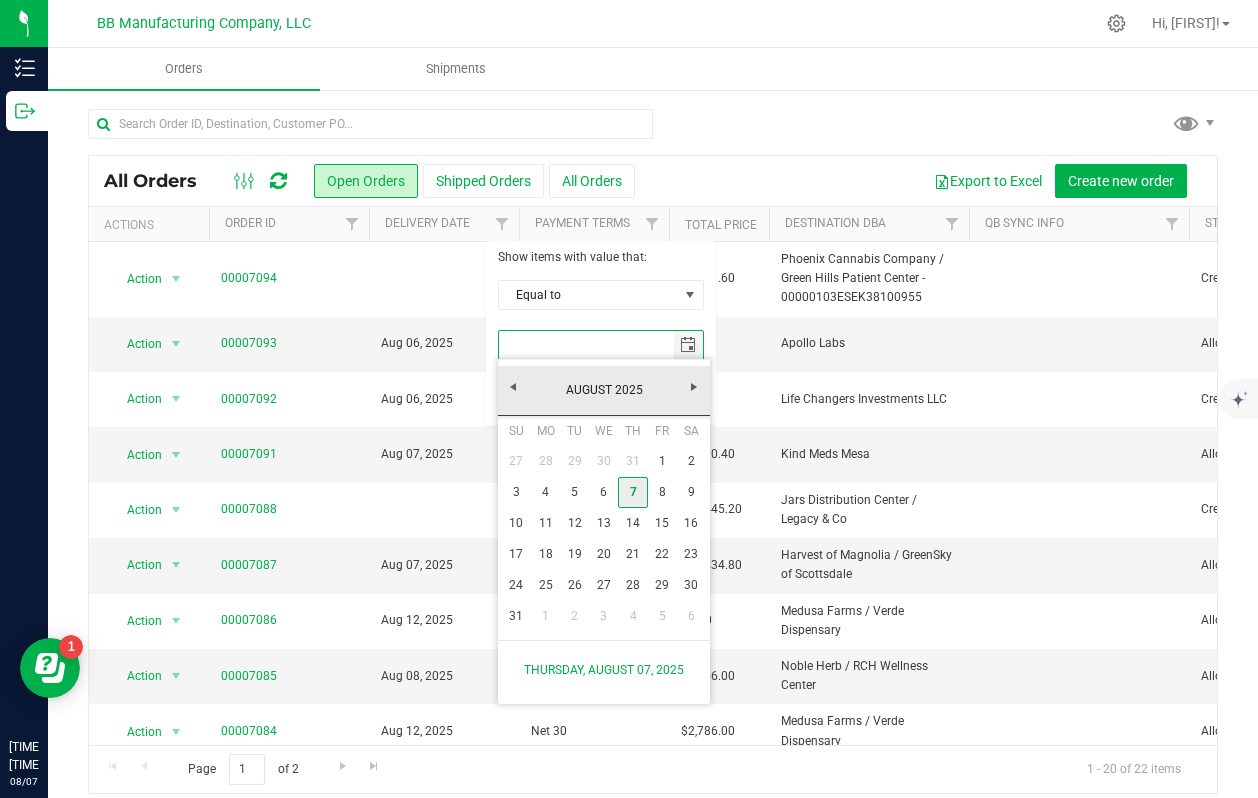 click on "7" at bounding box center [632, 492] 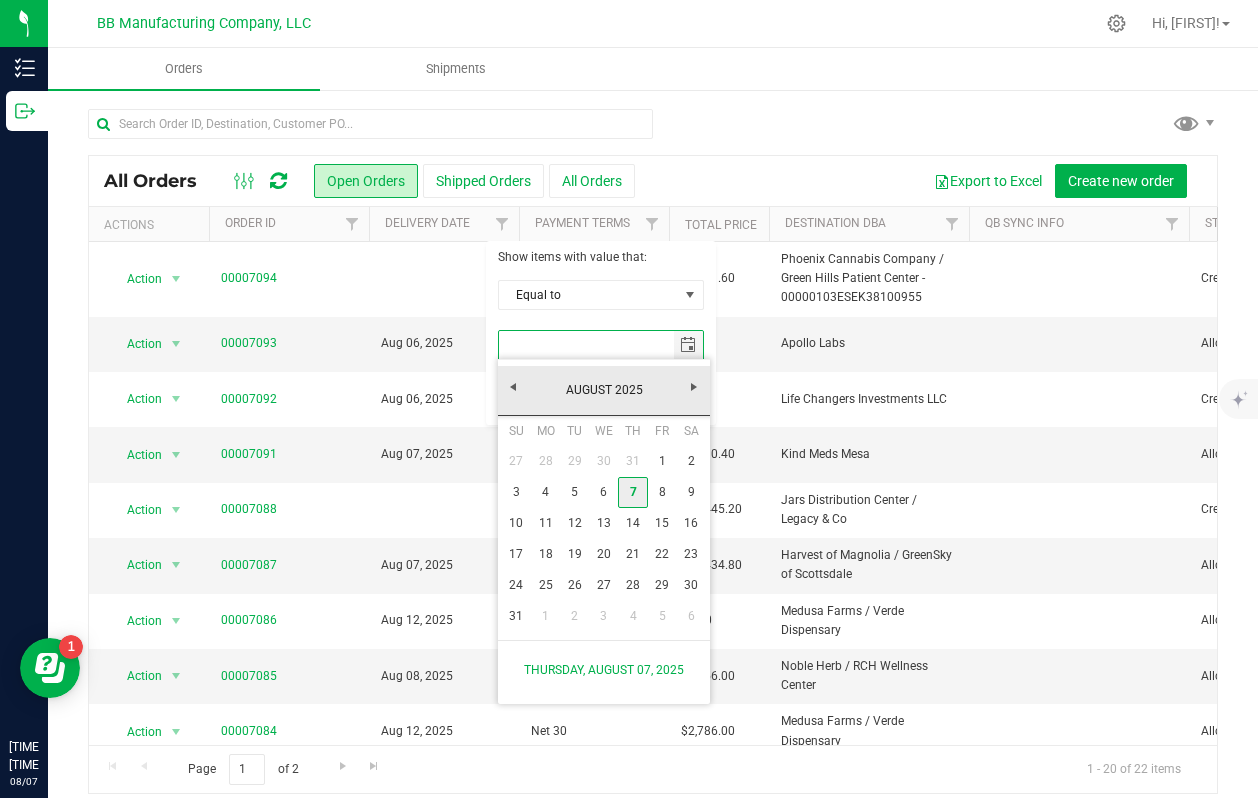 type on "8/7/2025" 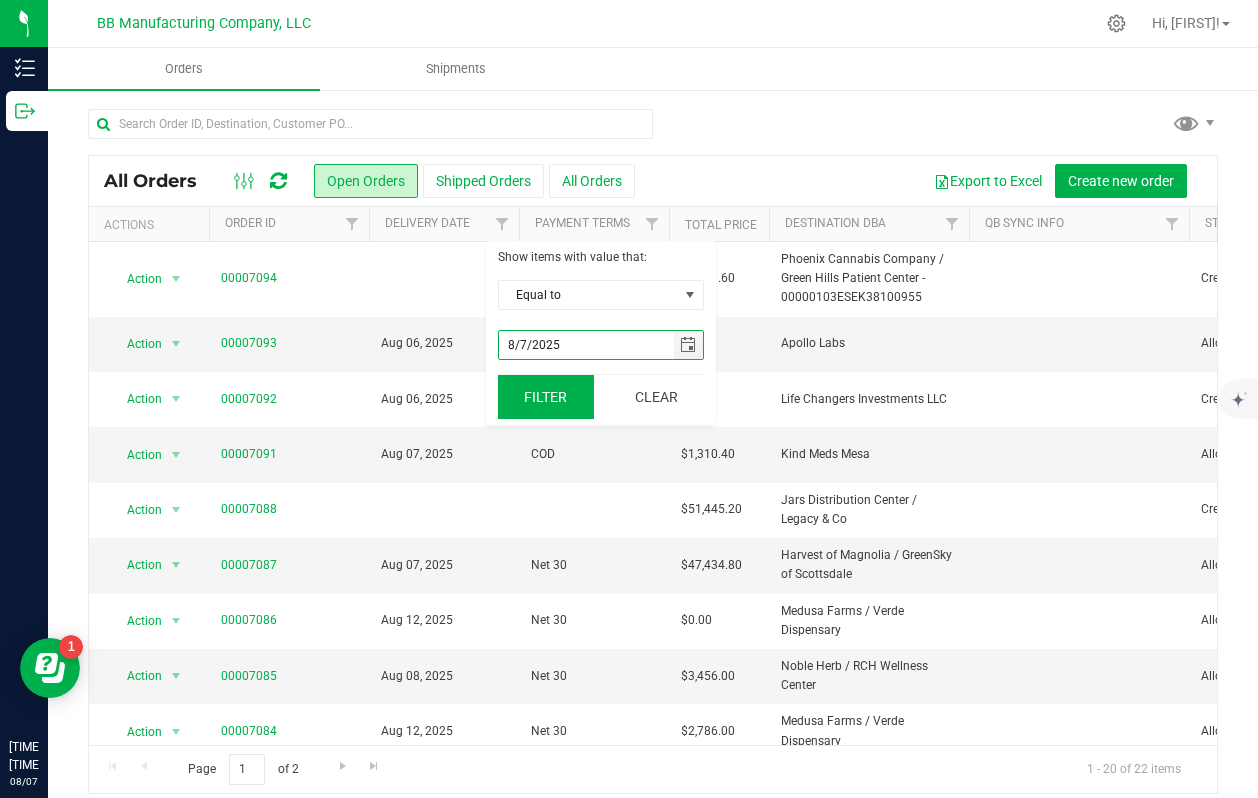 click on "Filter" at bounding box center (546, 397) 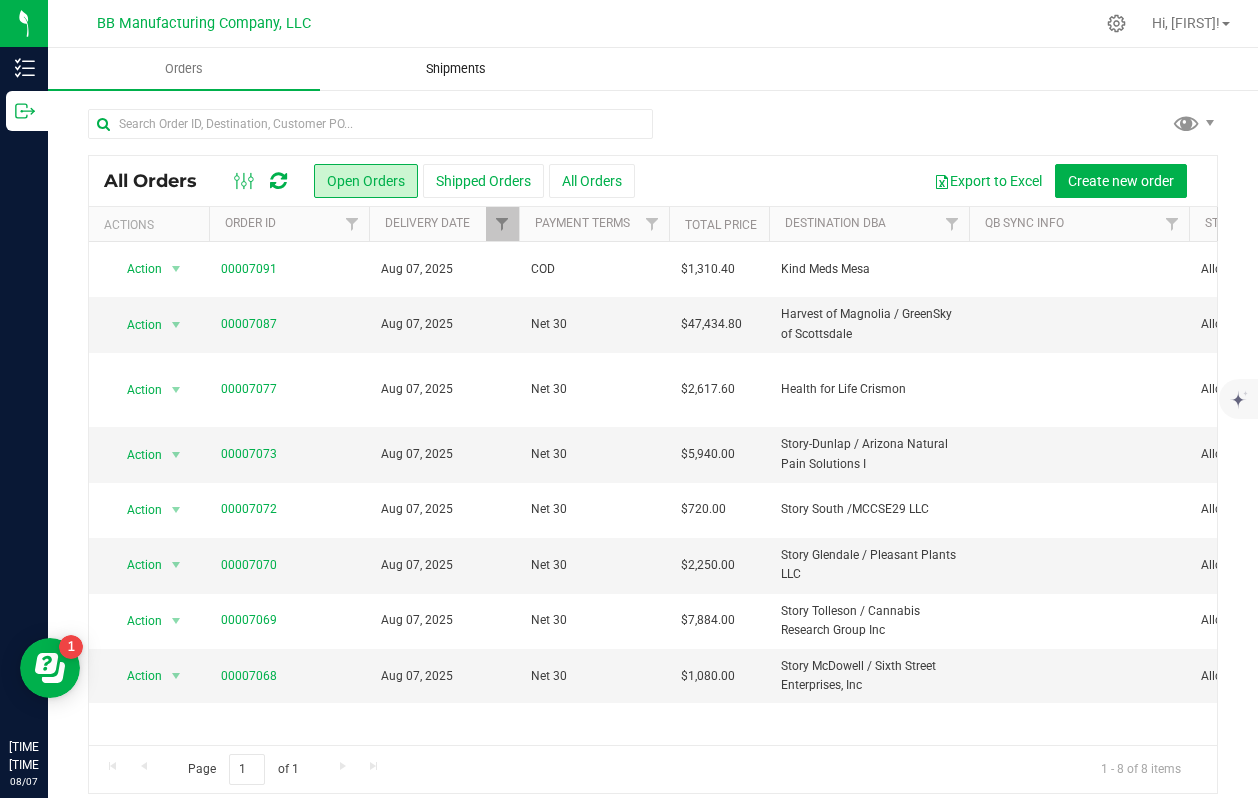 click on "Shipments" at bounding box center (456, 69) 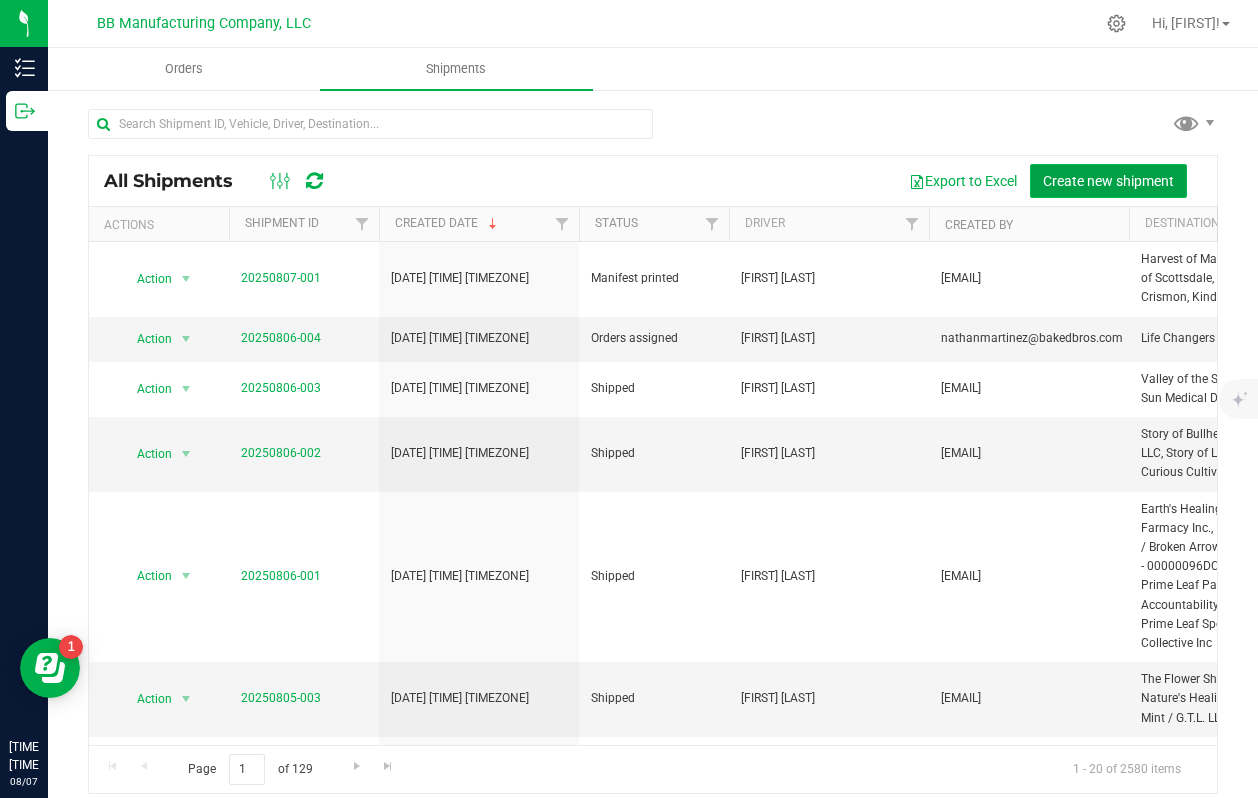 click on "Create new shipment" at bounding box center (1108, 181) 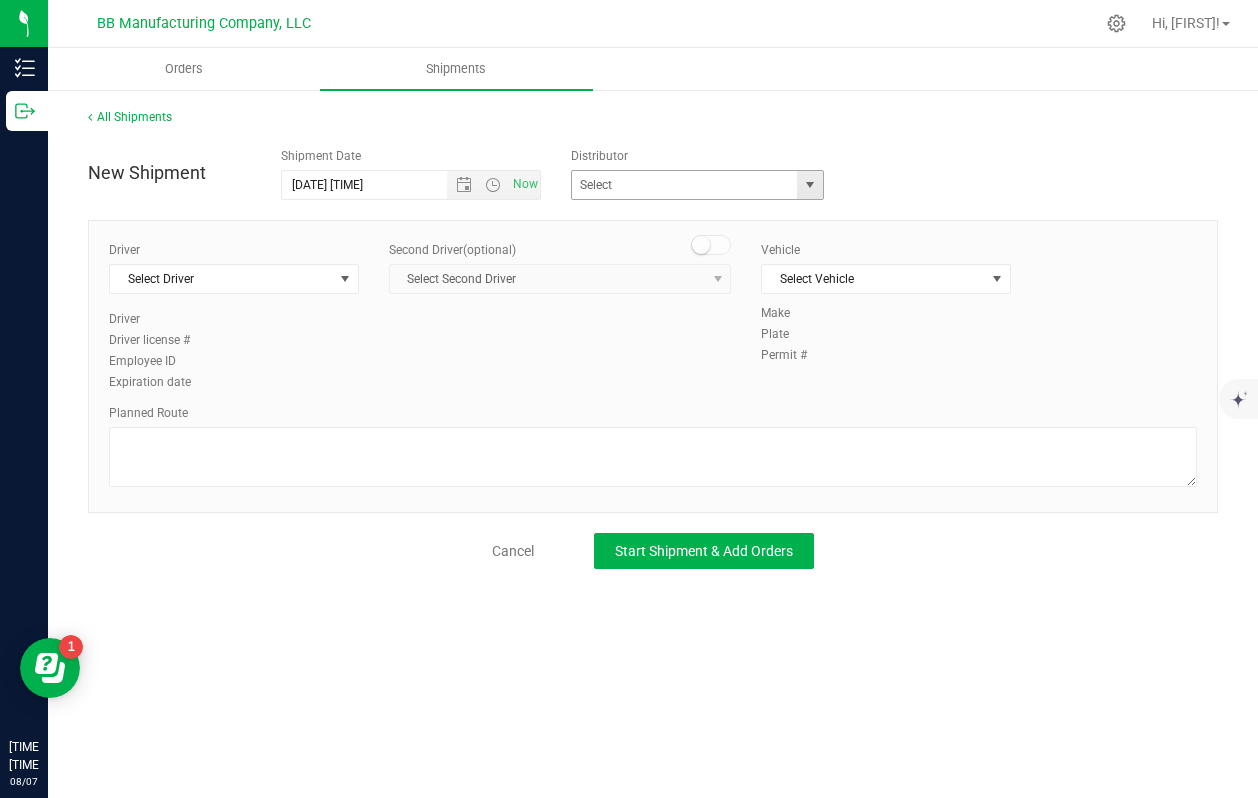 click at bounding box center (809, 185) 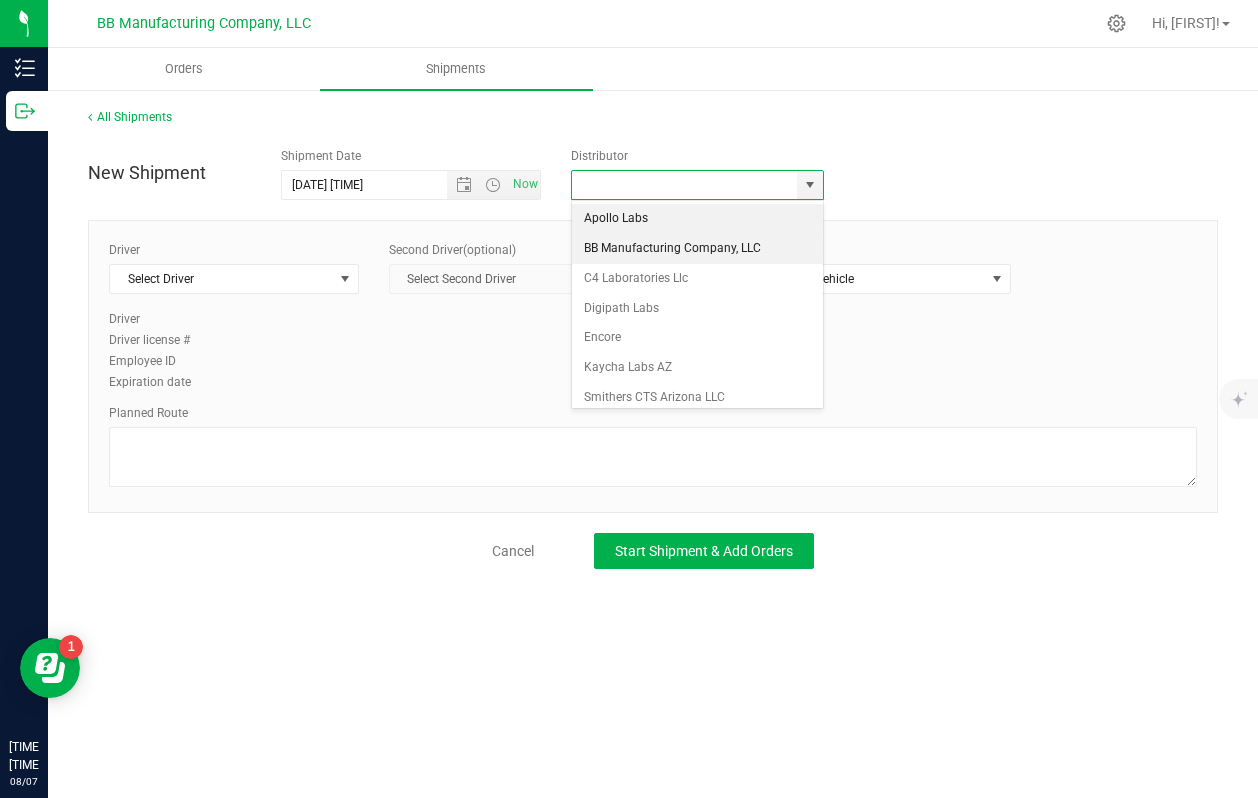 click on "BB Manufacturing Company, LLC" at bounding box center [697, 249] 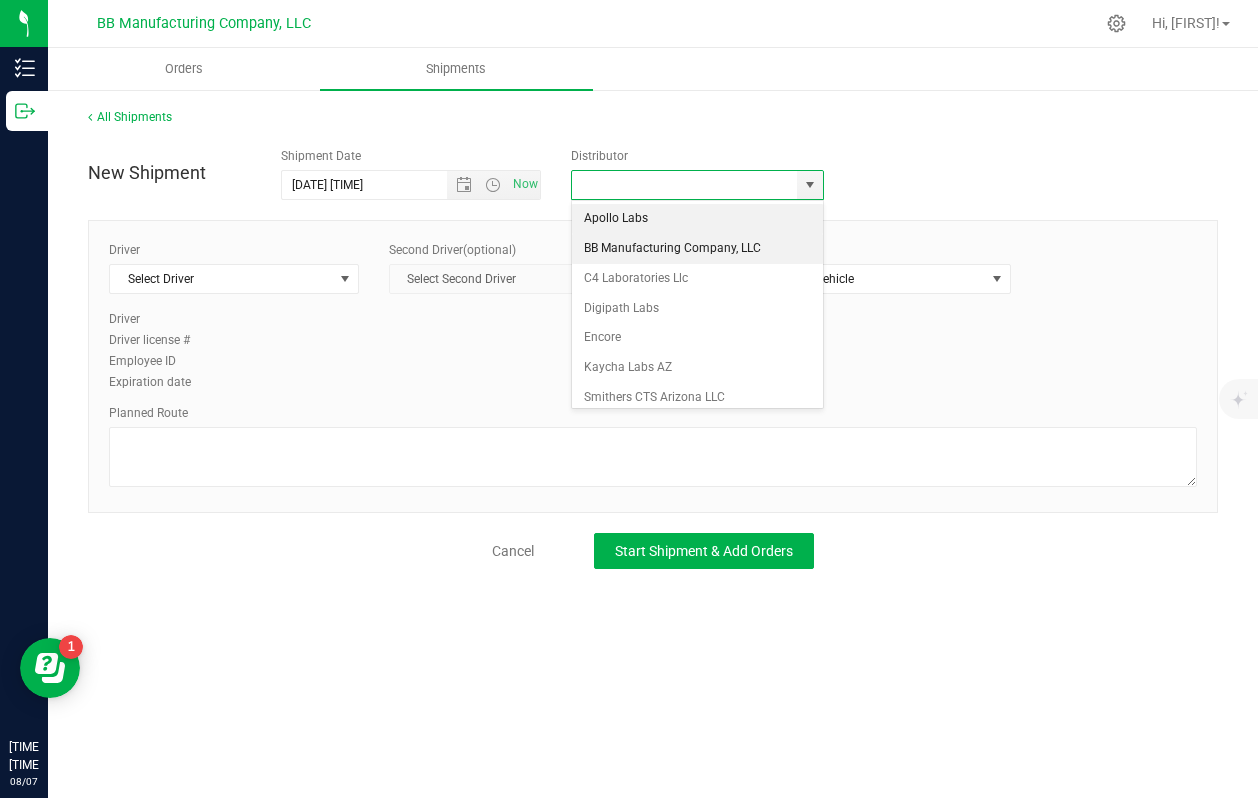 type on "BB Manufacturing Company, LLC" 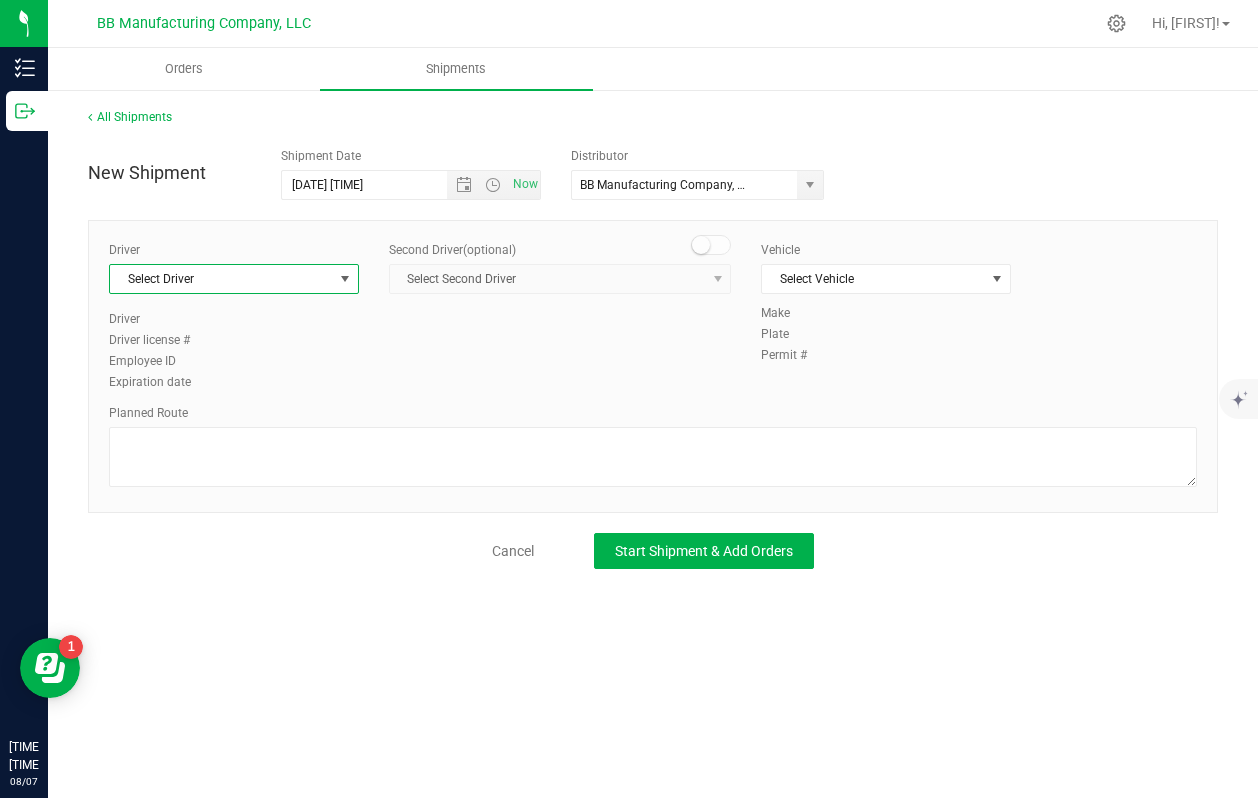 click at bounding box center [345, 279] 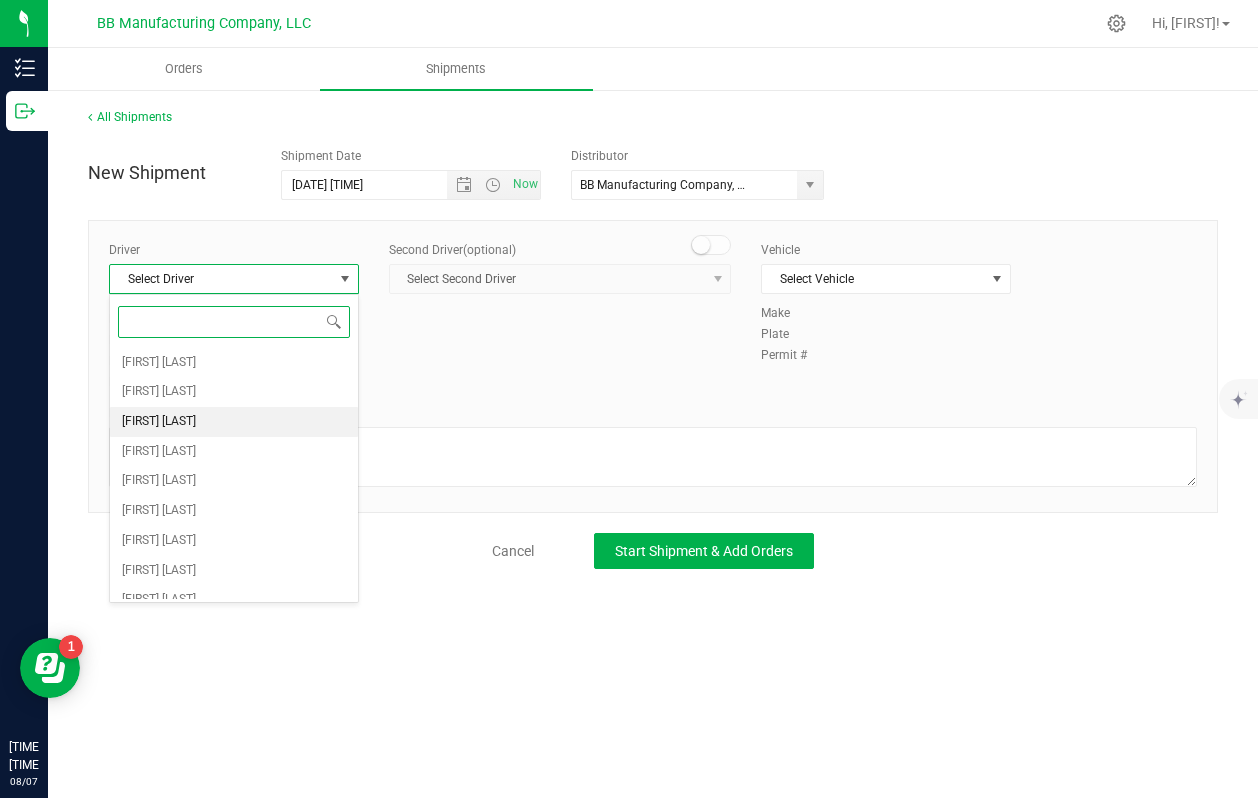 click on "[FIRST] [LAST]" at bounding box center [159, 422] 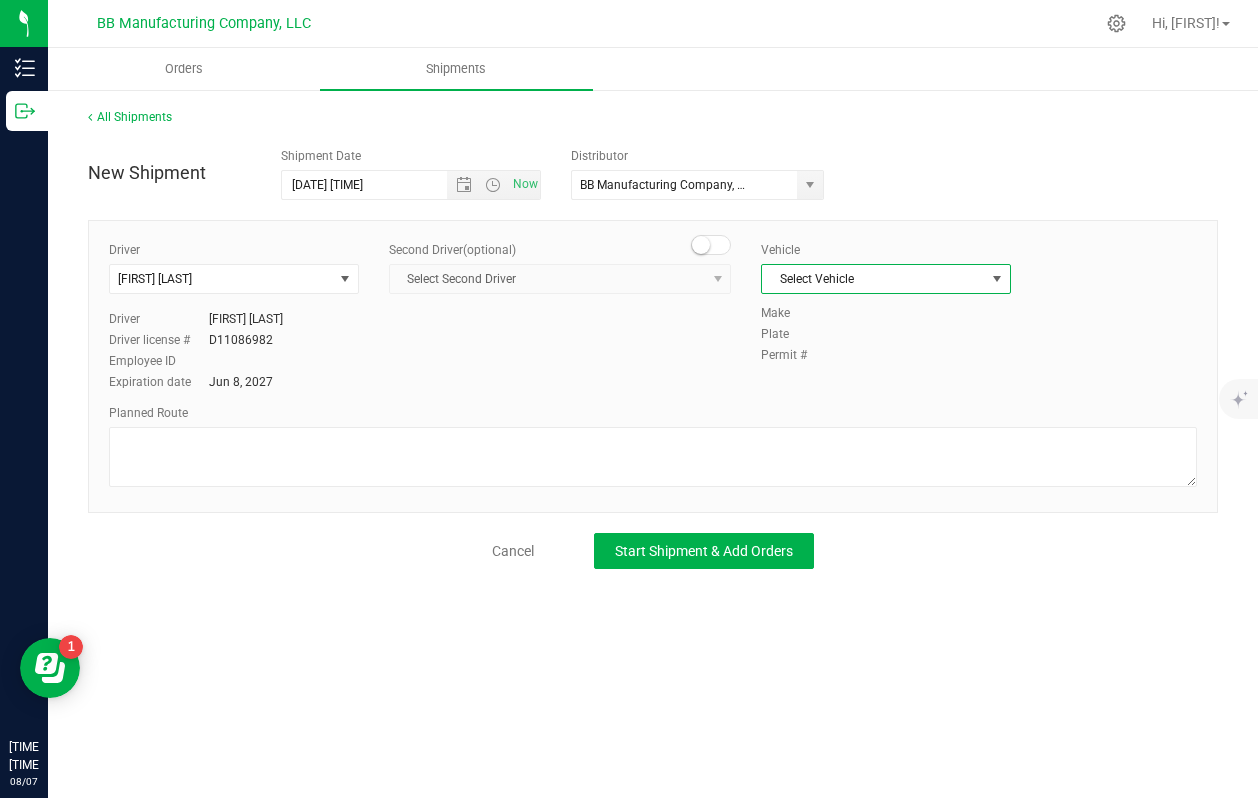 click at bounding box center (997, 279) 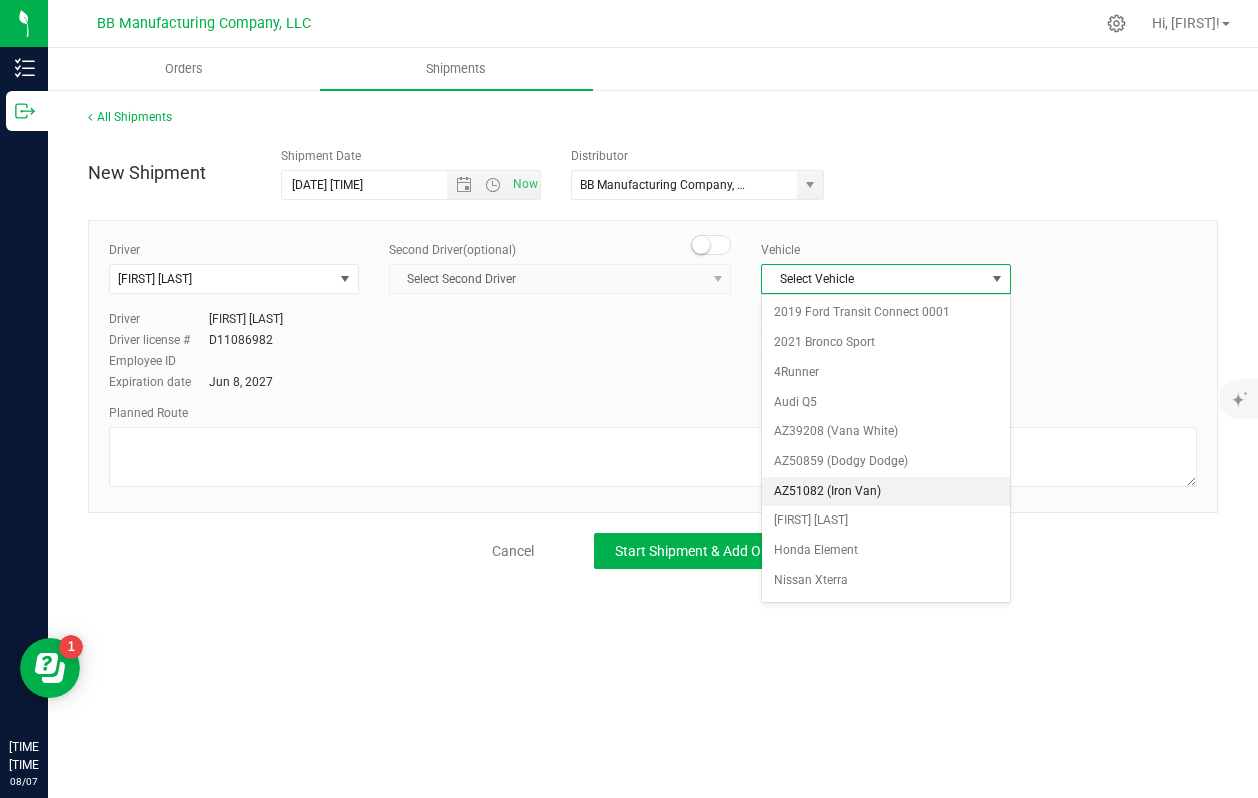 click on "AZ51082 (Iron Van)" at bounding box center (886, 492) 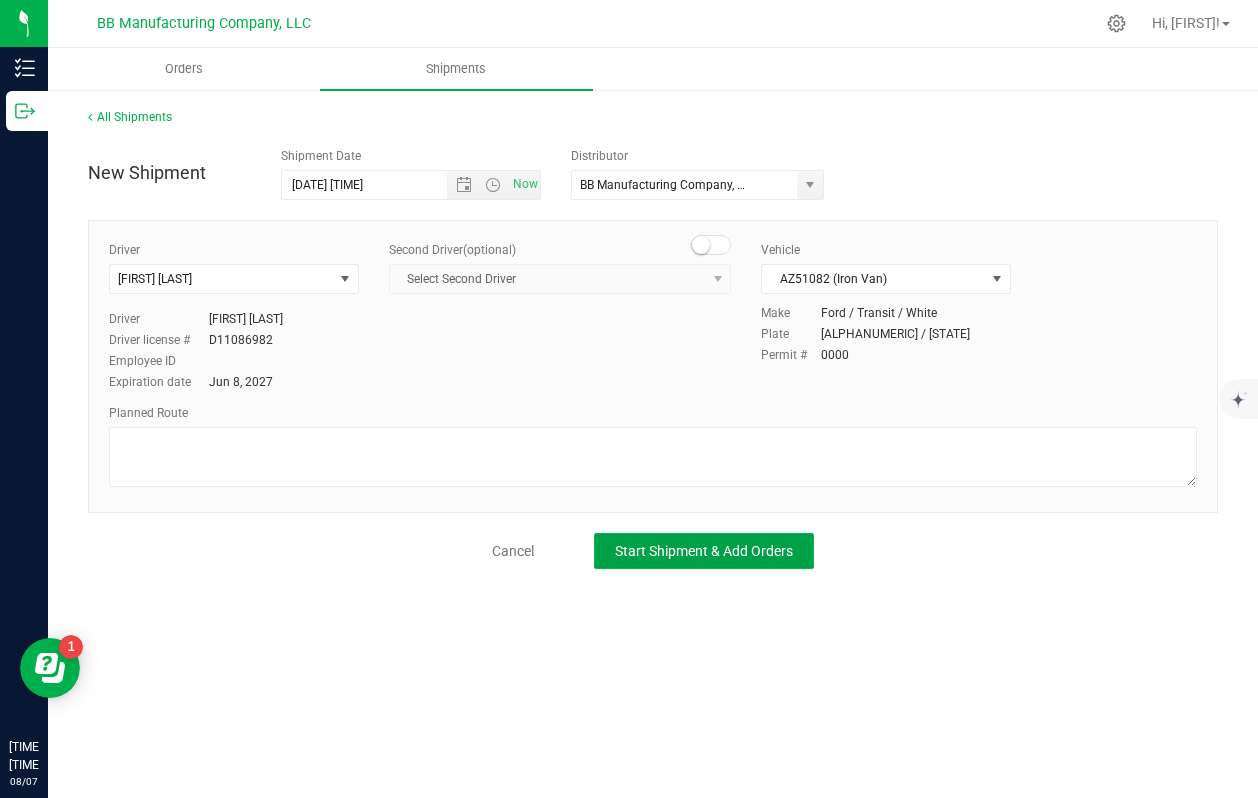 click on "Start Shipment & Add Orders" 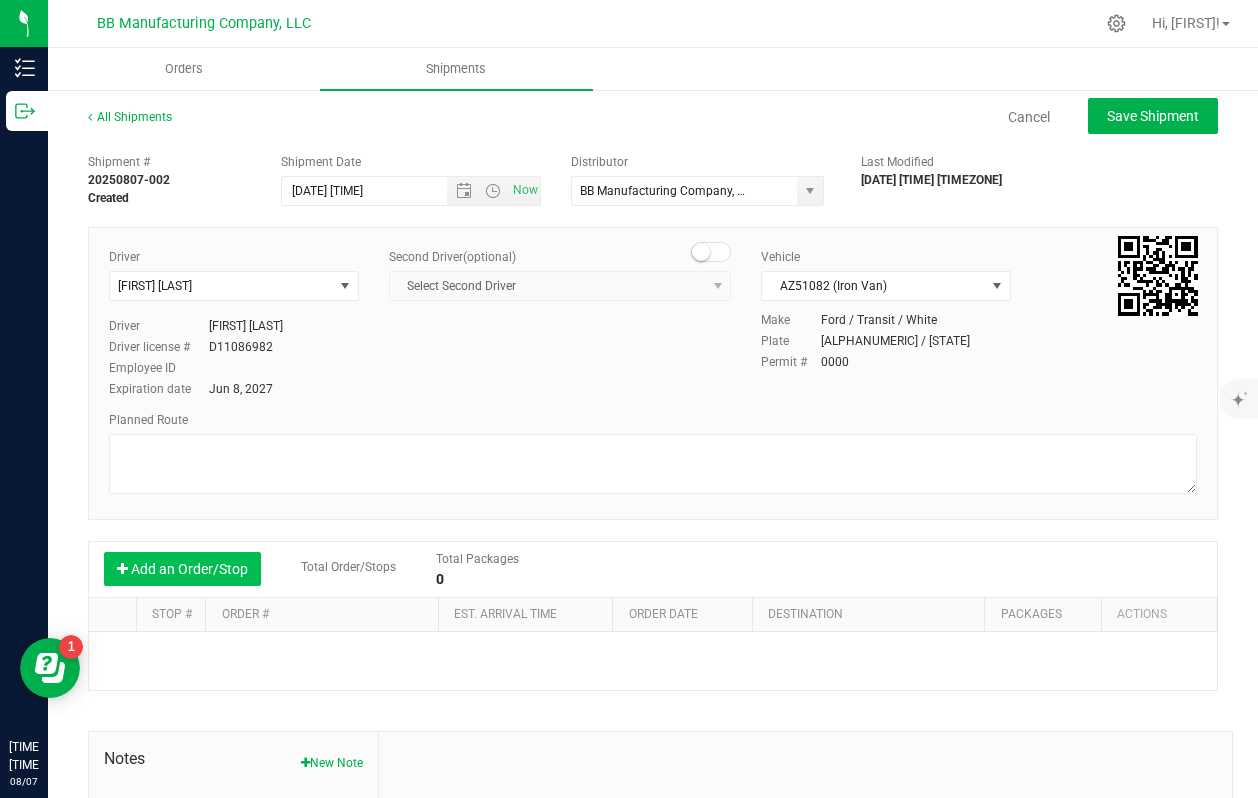 click on "Add an Order/Stop" at bounding box center [182, 569] 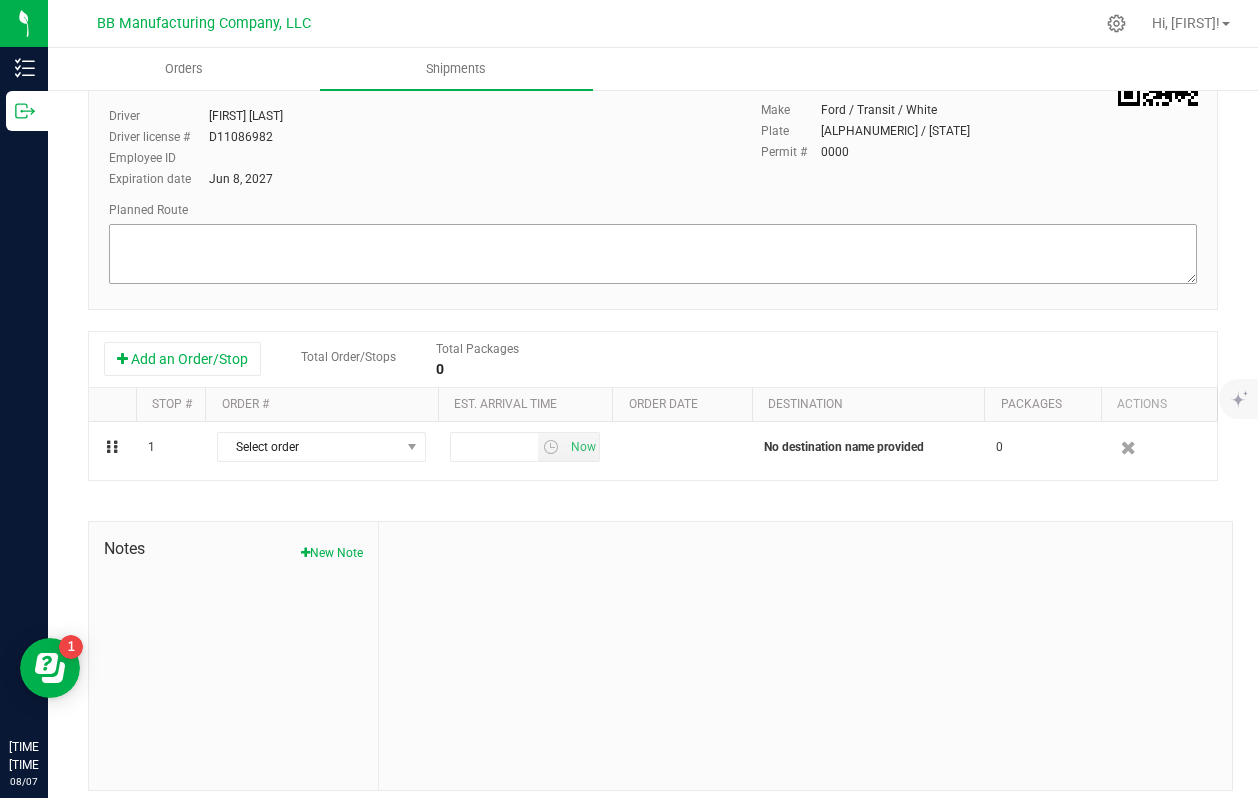 scroll, scrollTop: 223, scrollLeft: 0, axis: vertical 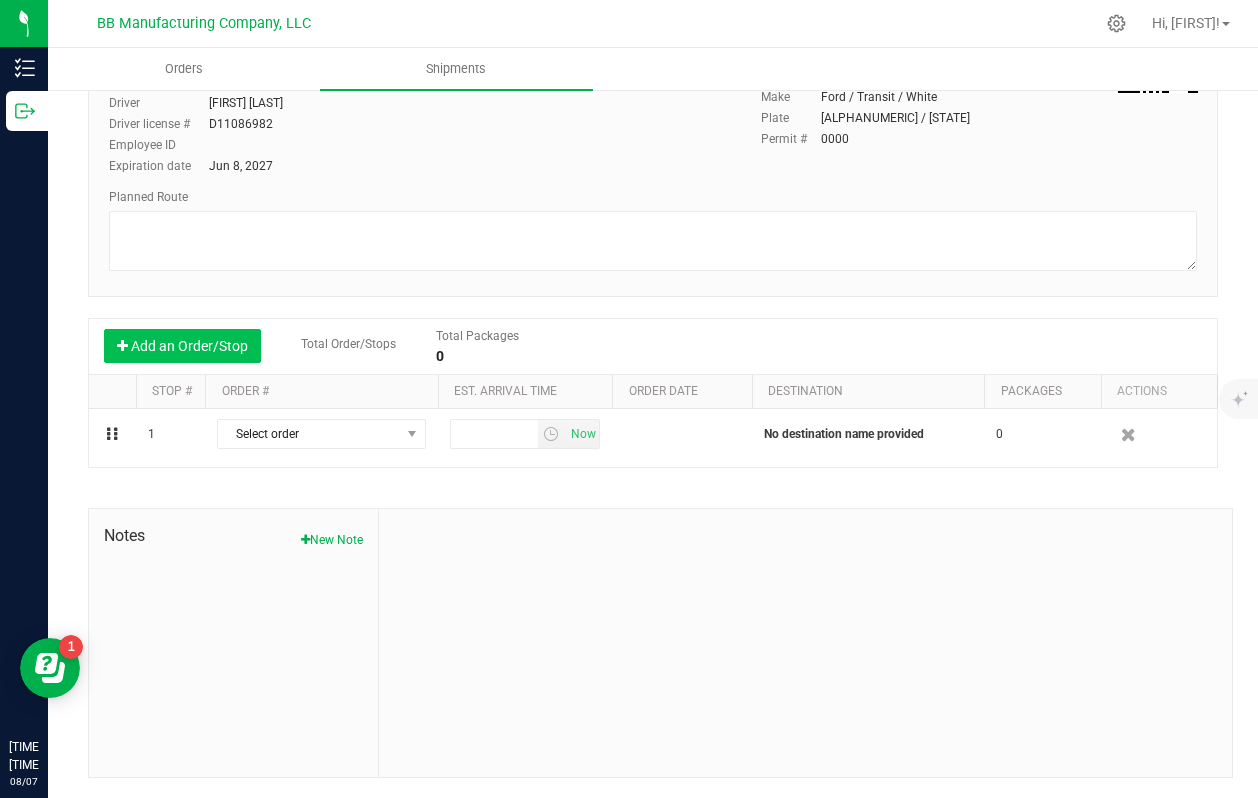 click on "Add an Order/Stop" at bounding box center (182, 346) 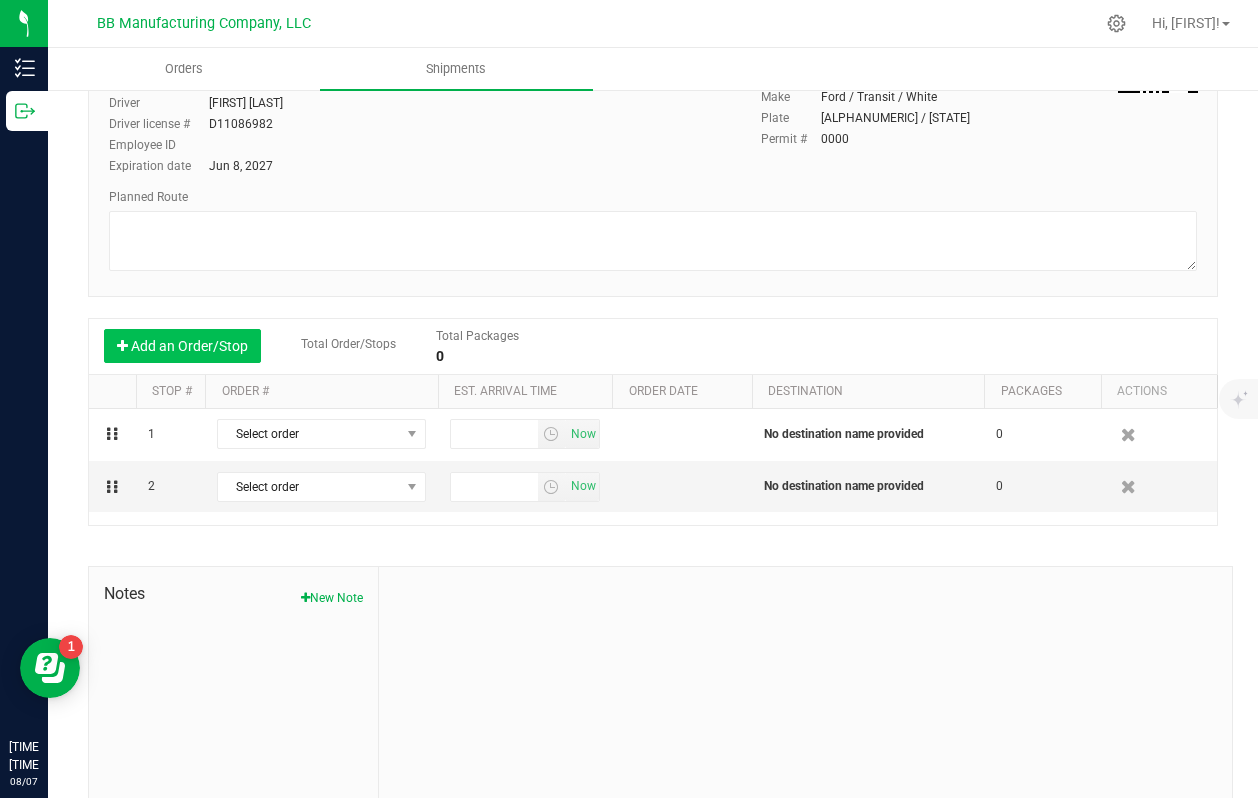 click on "Add an Order/Stop" at bounding box center (182, 346) 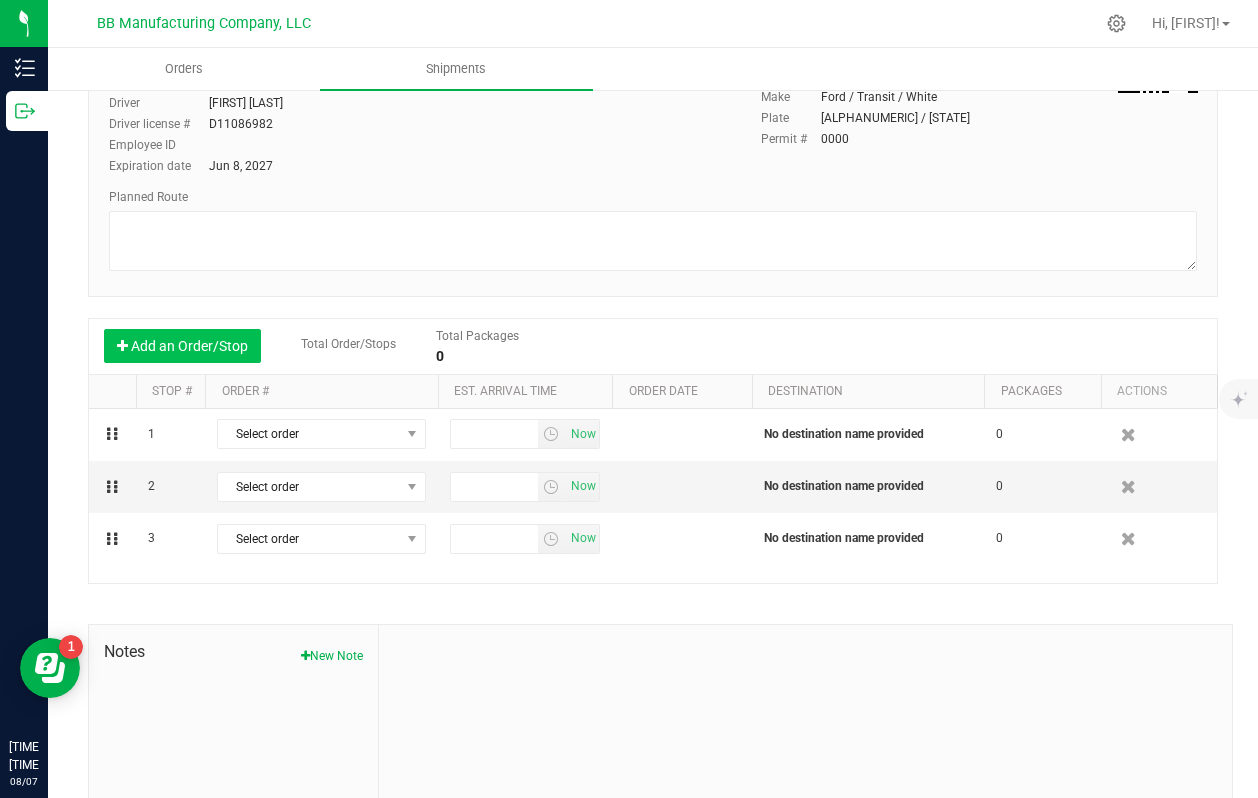 click on "Add an Order/Stop" at bounding box center [182, 346] 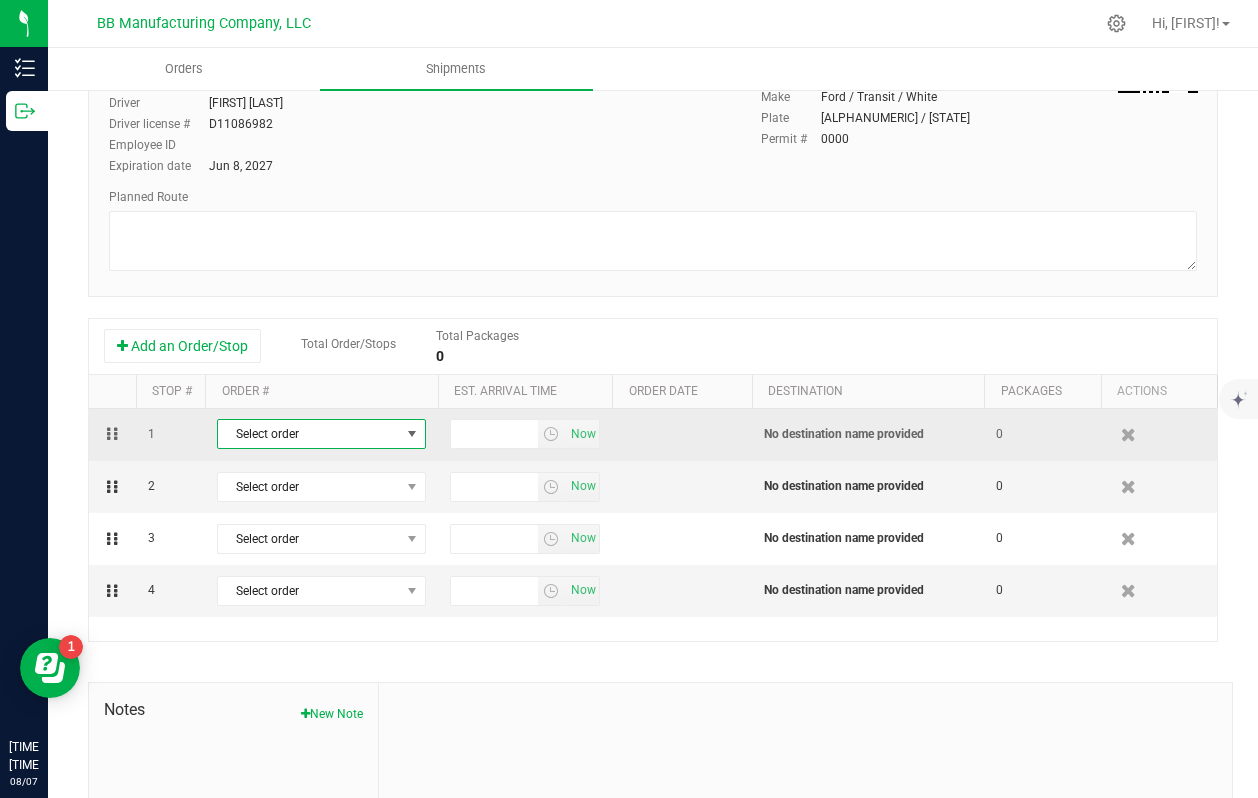 click at bounding box center (412, 434) 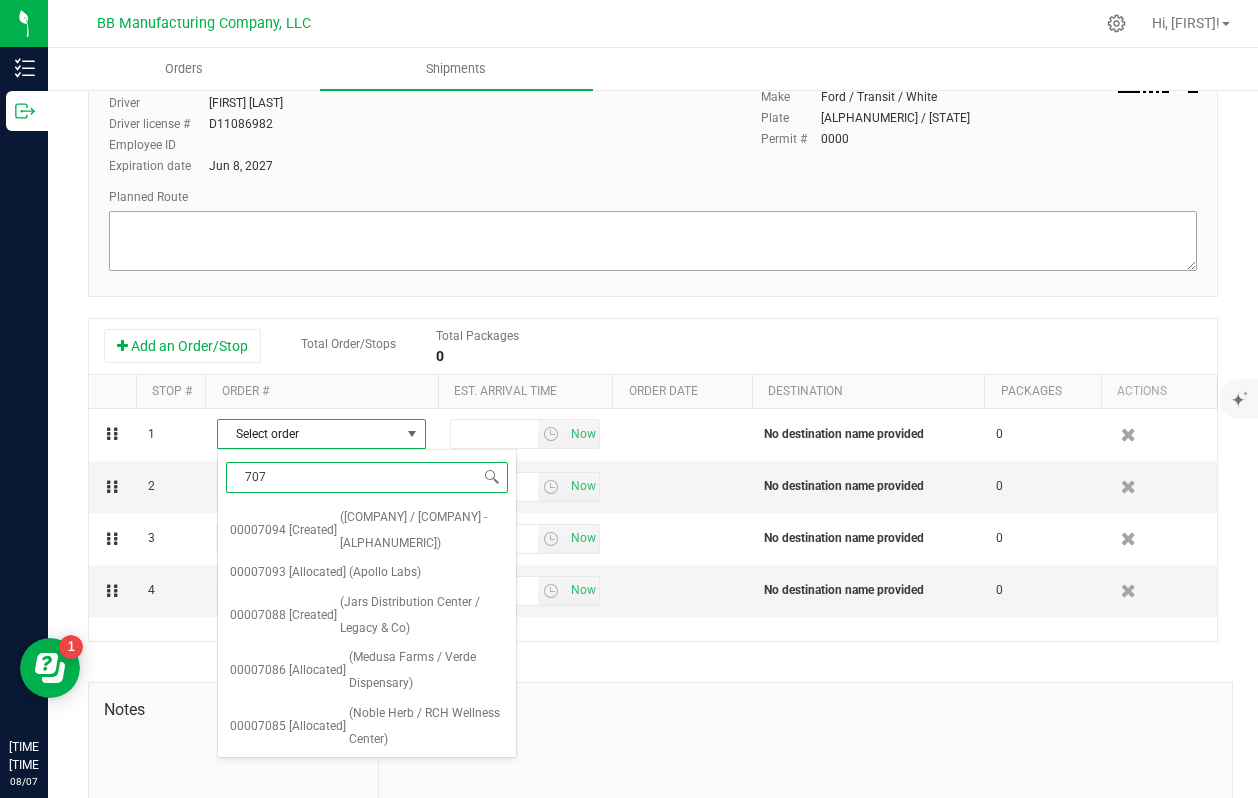 type on "7072" 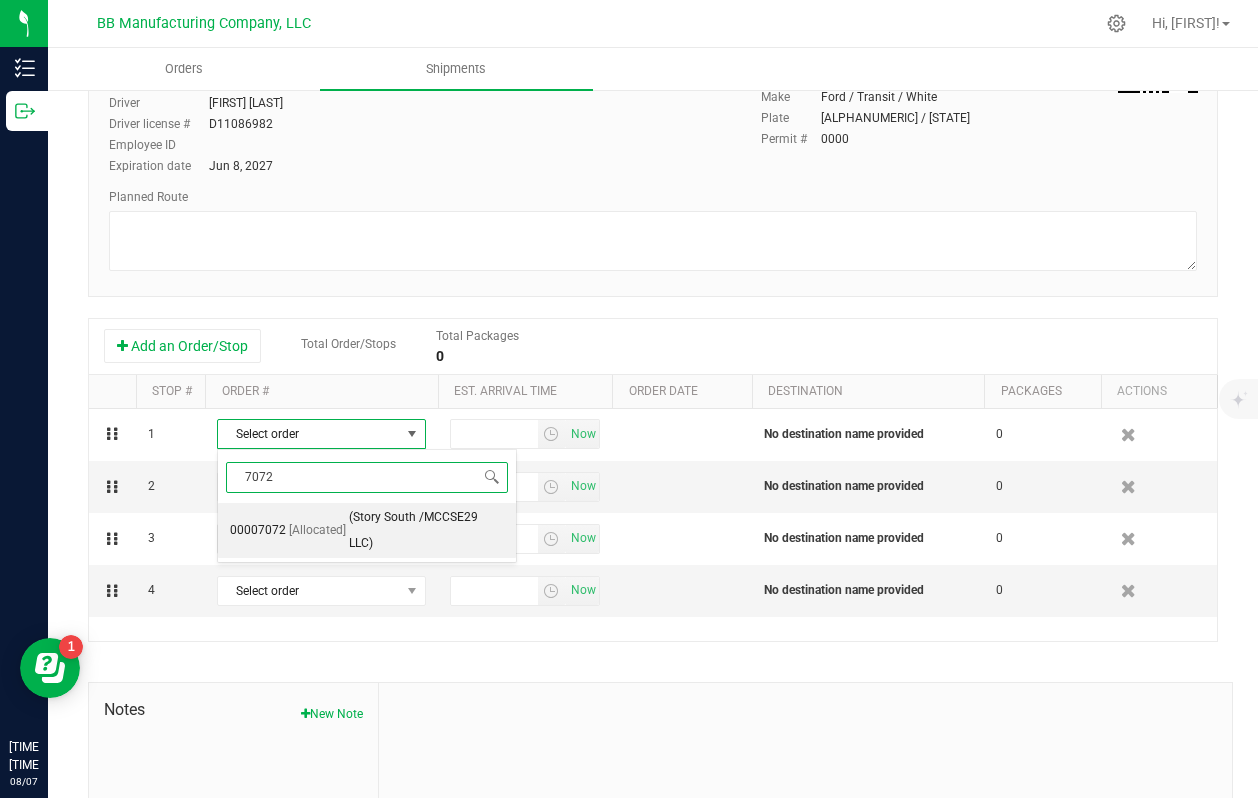 click on "(Story South /MCCSE29 LLC)" at bounding box center [426, 530] 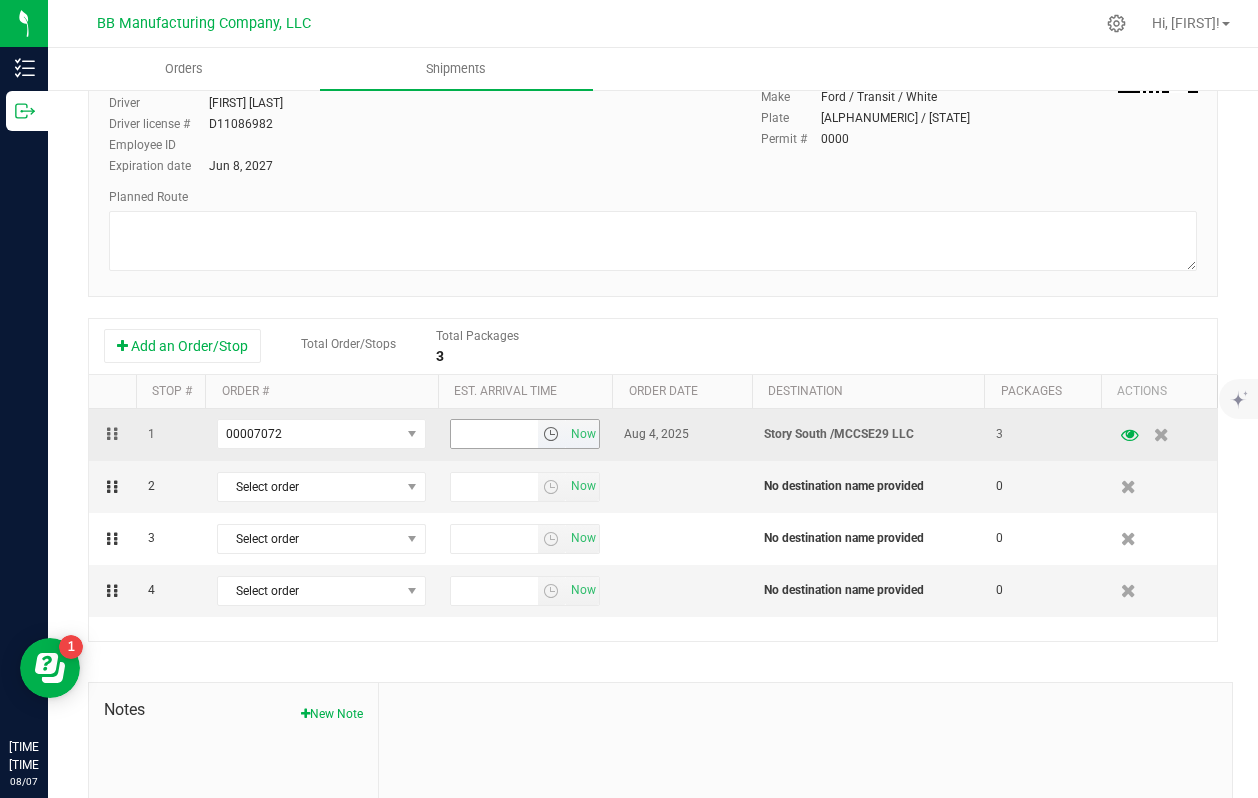 click at bounding box center [551, 434] 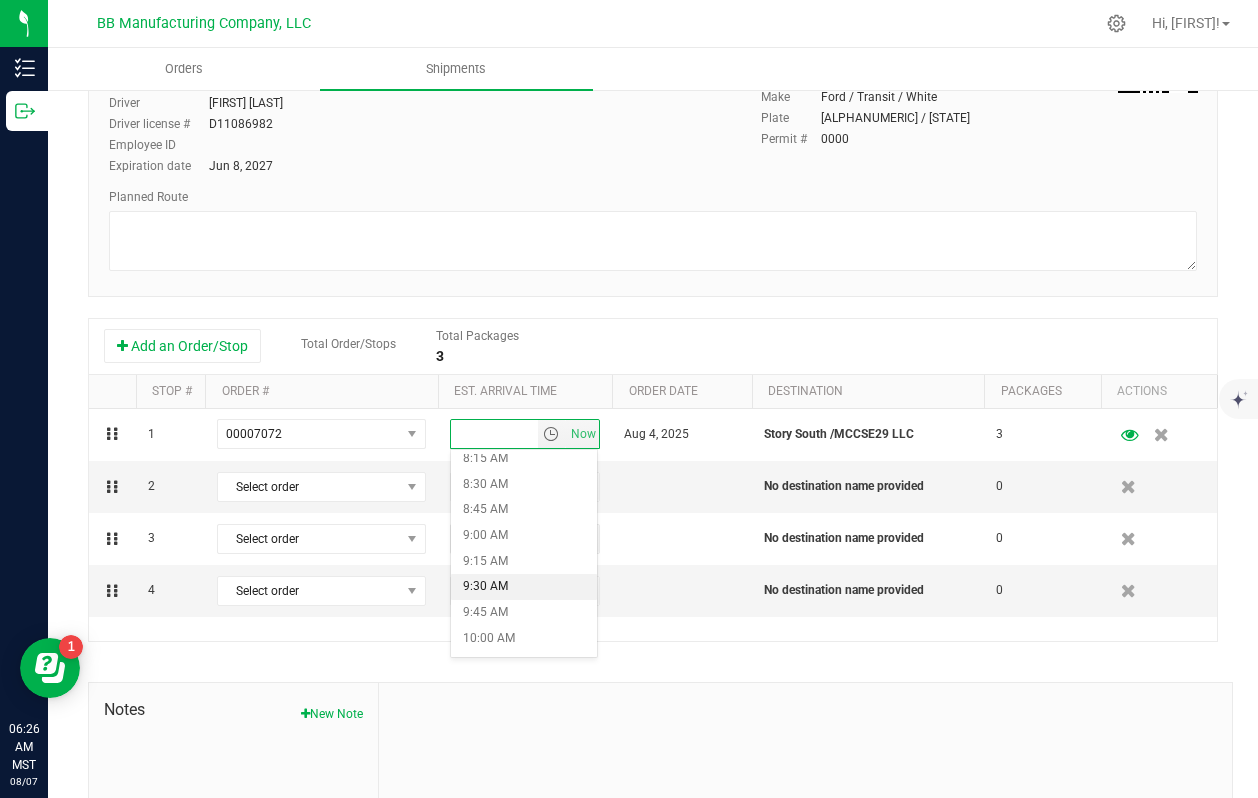 scroll, scrollTop: 860, scrollLeft: 0, axis: vertical 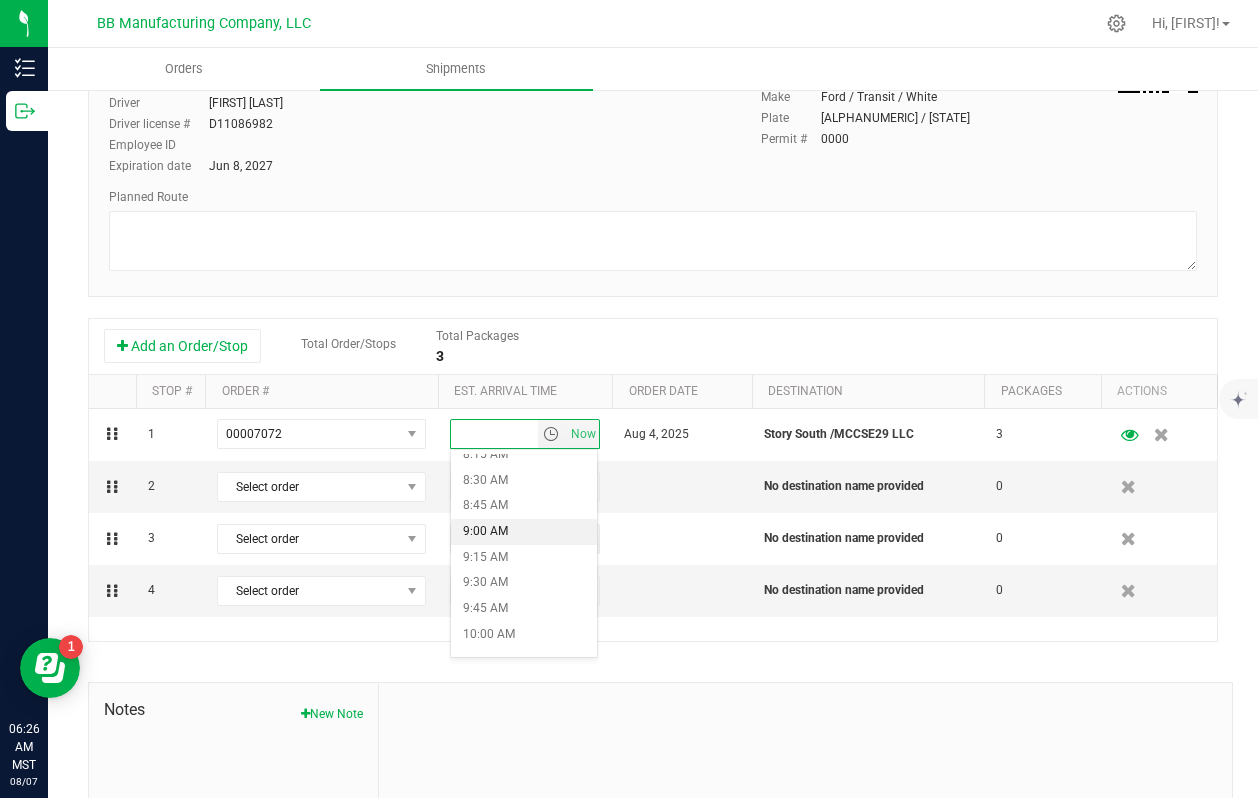 click on "9:00 AM" at bounding box center [524, 532] 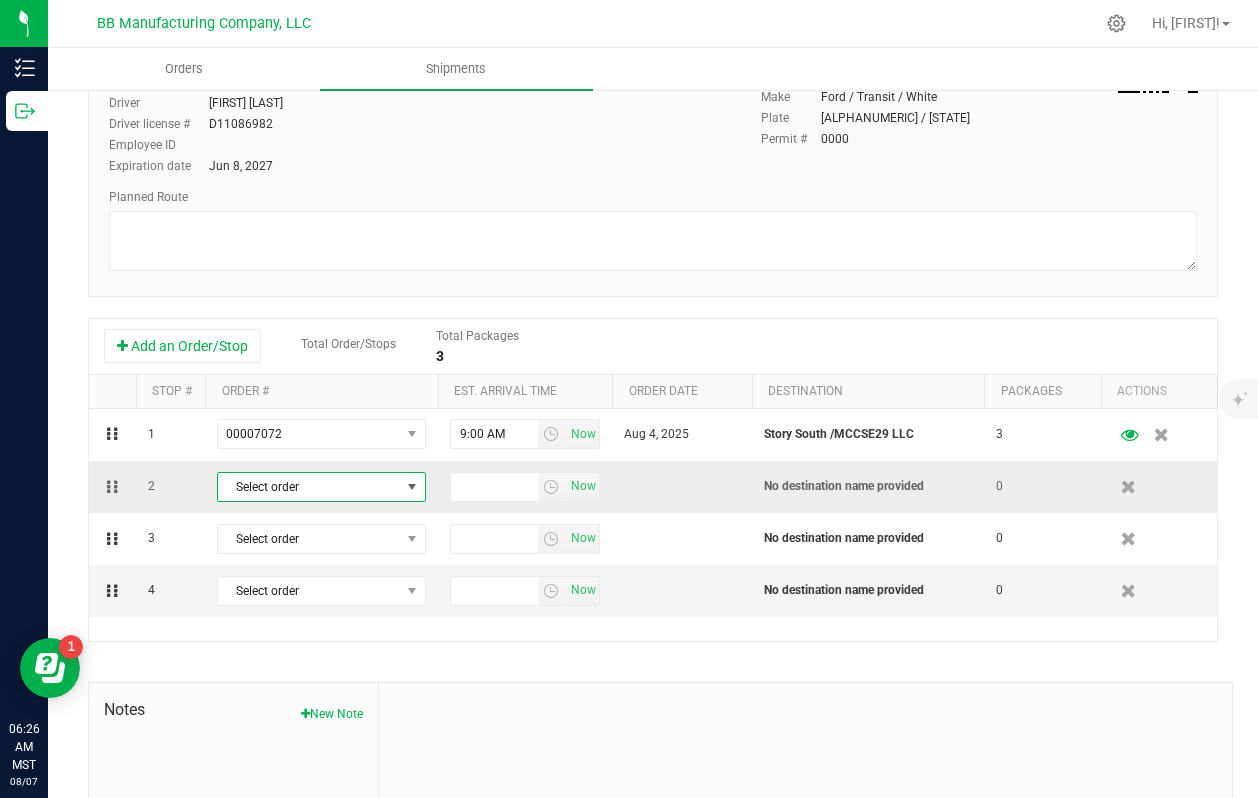 click at bounding box center (412, 487) 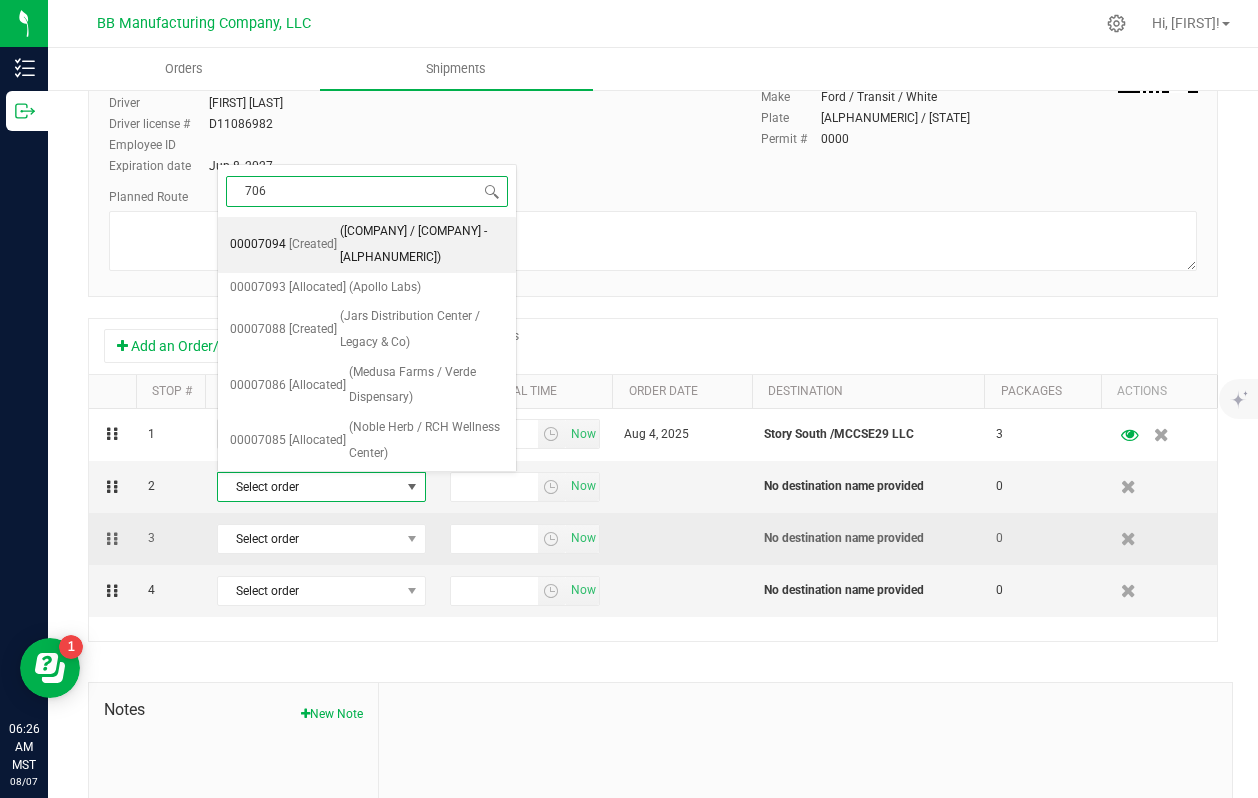 type on "7068" 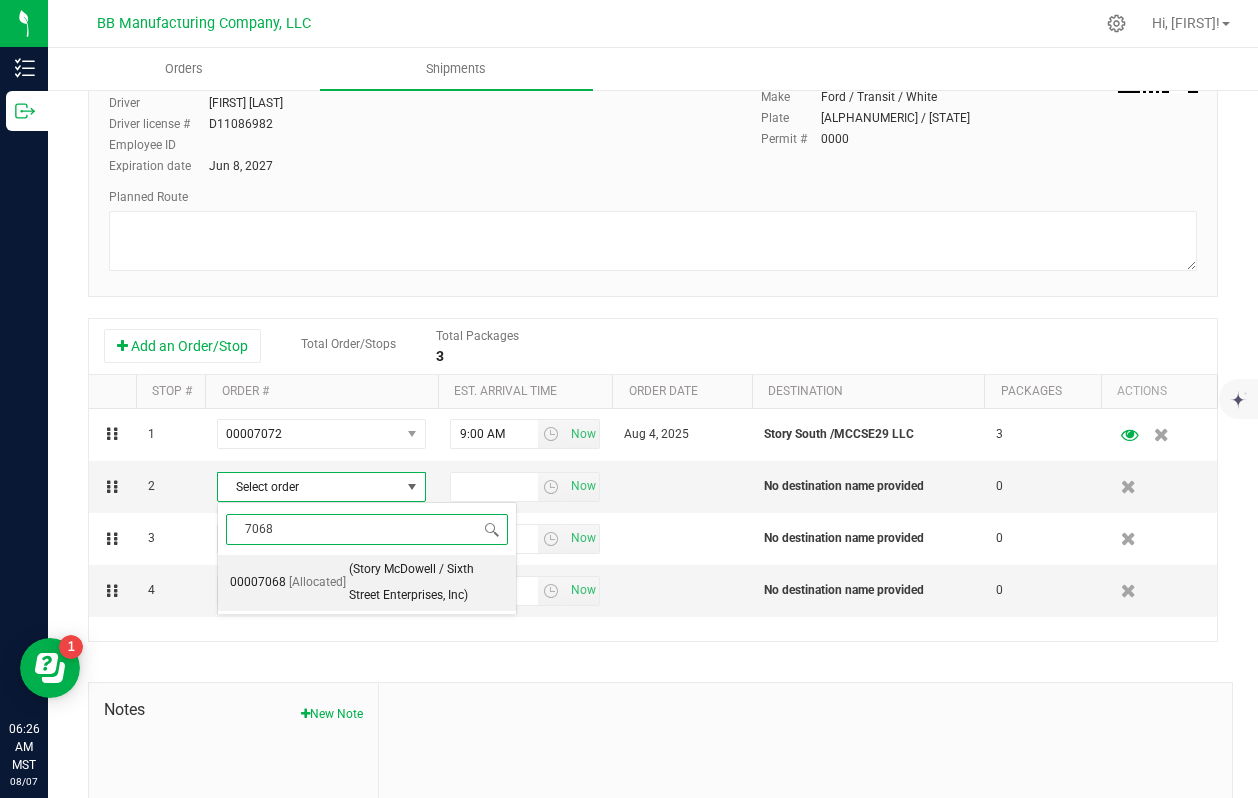 click on "(Story McDowell / Sixth Street Enterprises, Inc)" at bounding box center (426, 582) 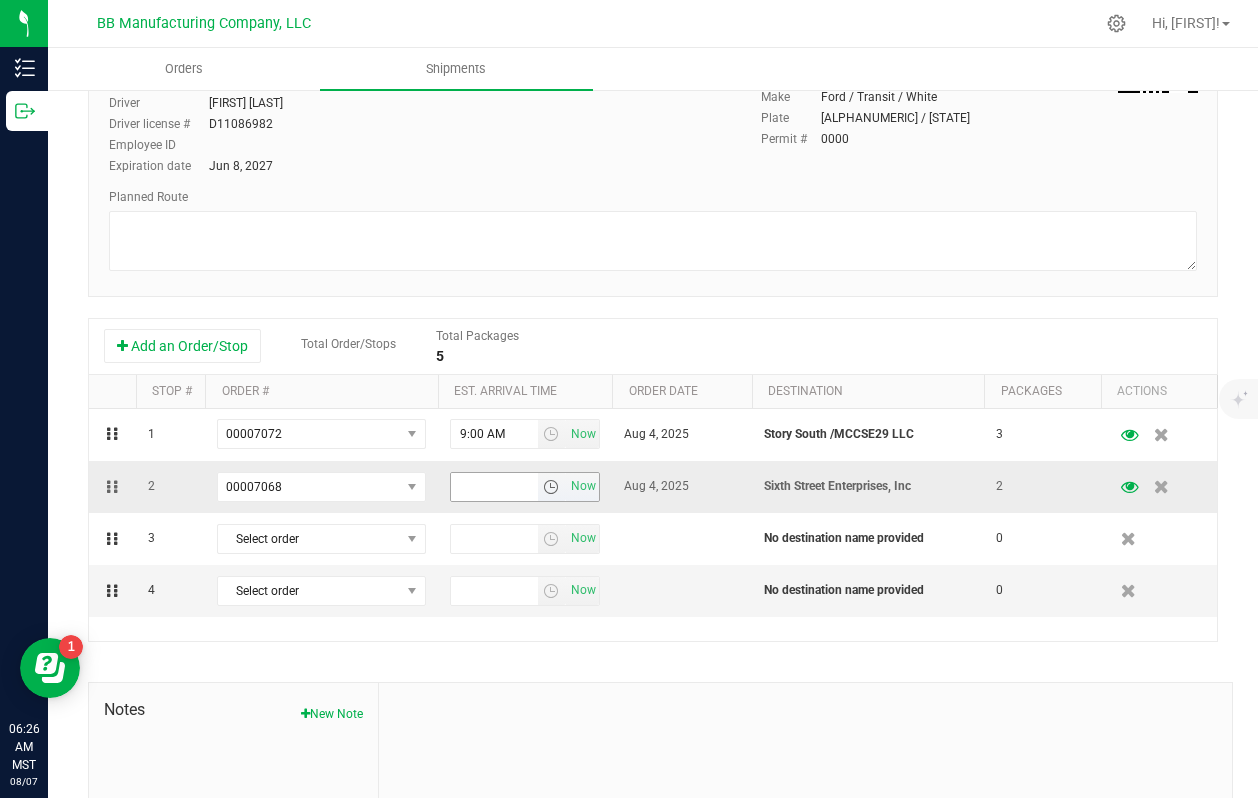 click at bounding box center [551, 487] 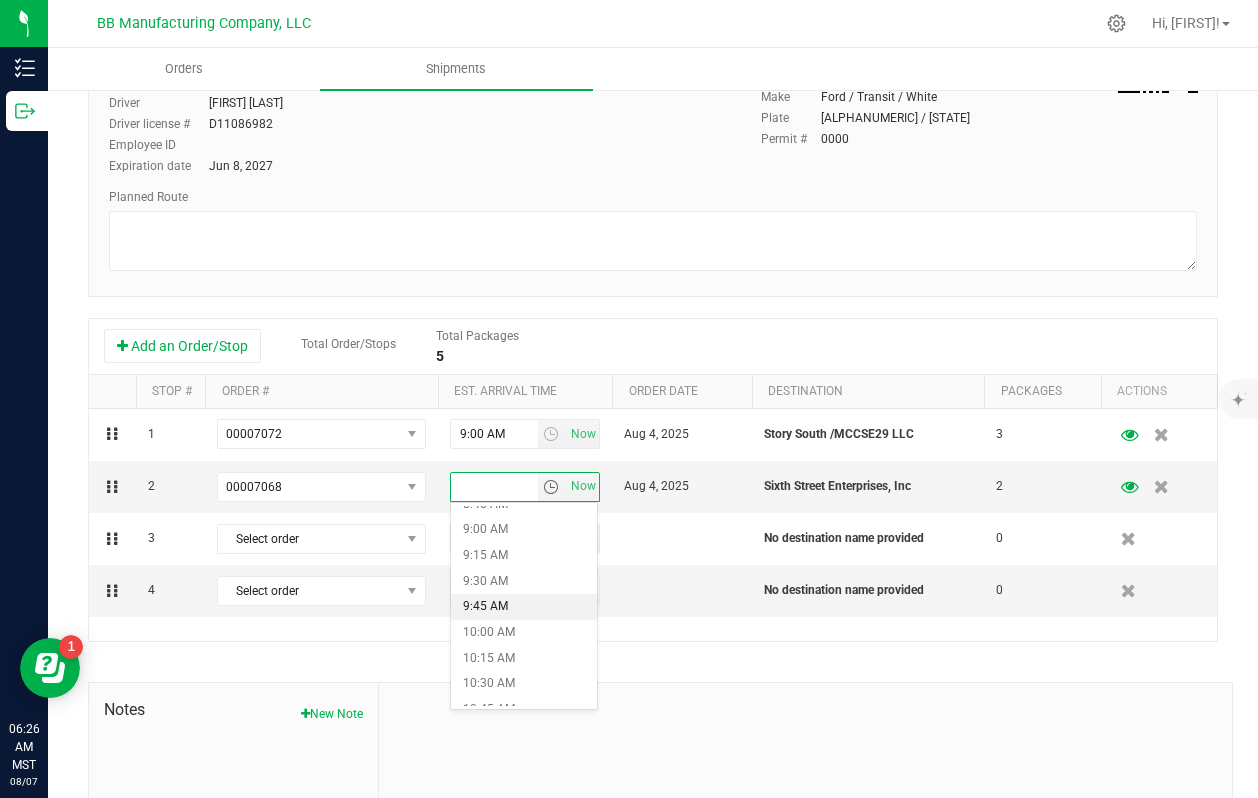 scroll, scrollTop: 917, scrollLeft: 0, axis: vertical 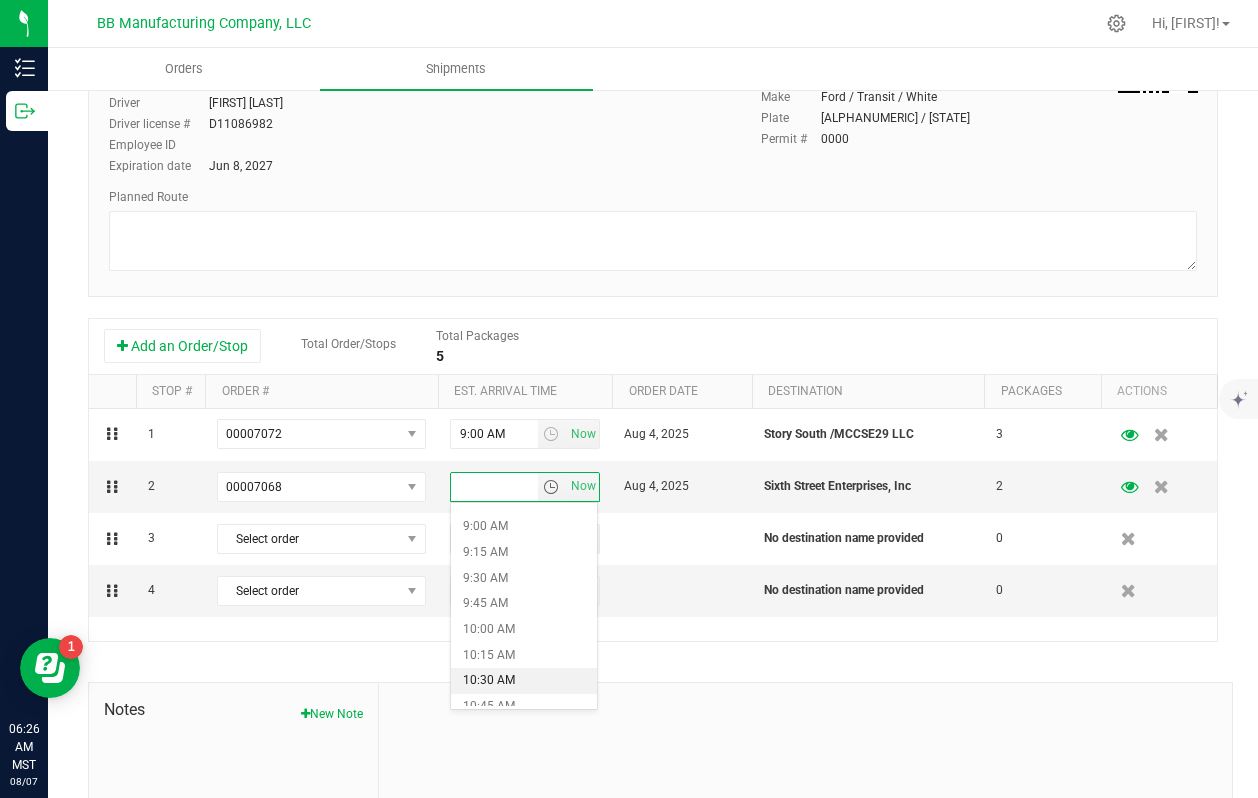 click on "10:30 AM" at bounding box center [524, 681] 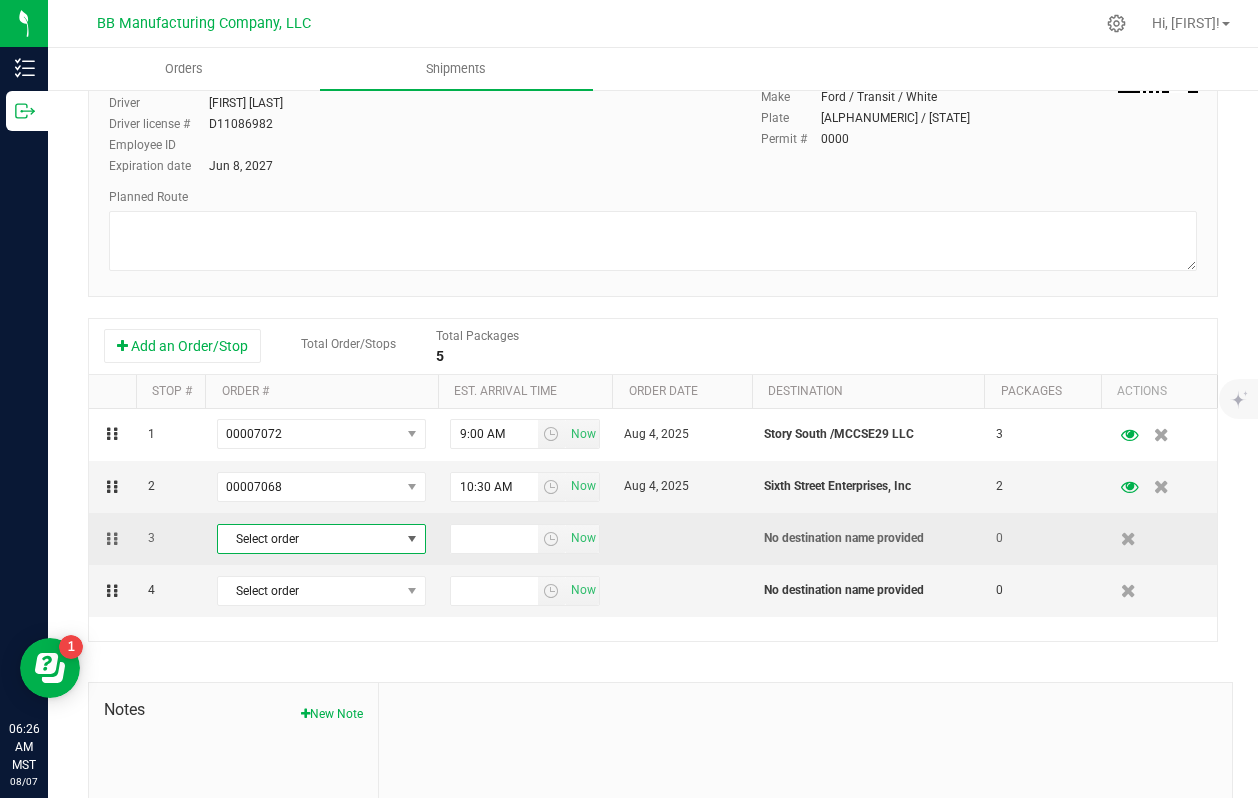 click at bounding box center (412, 539) 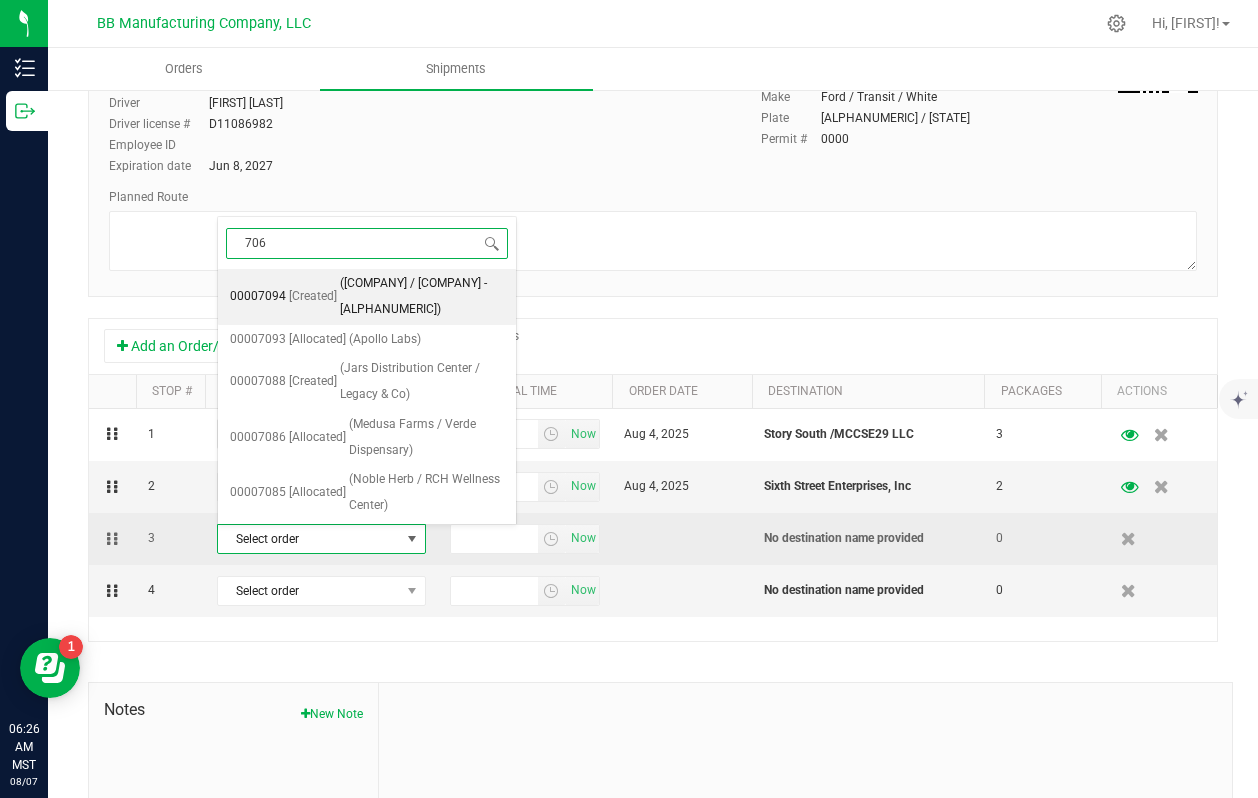 type on "7069" 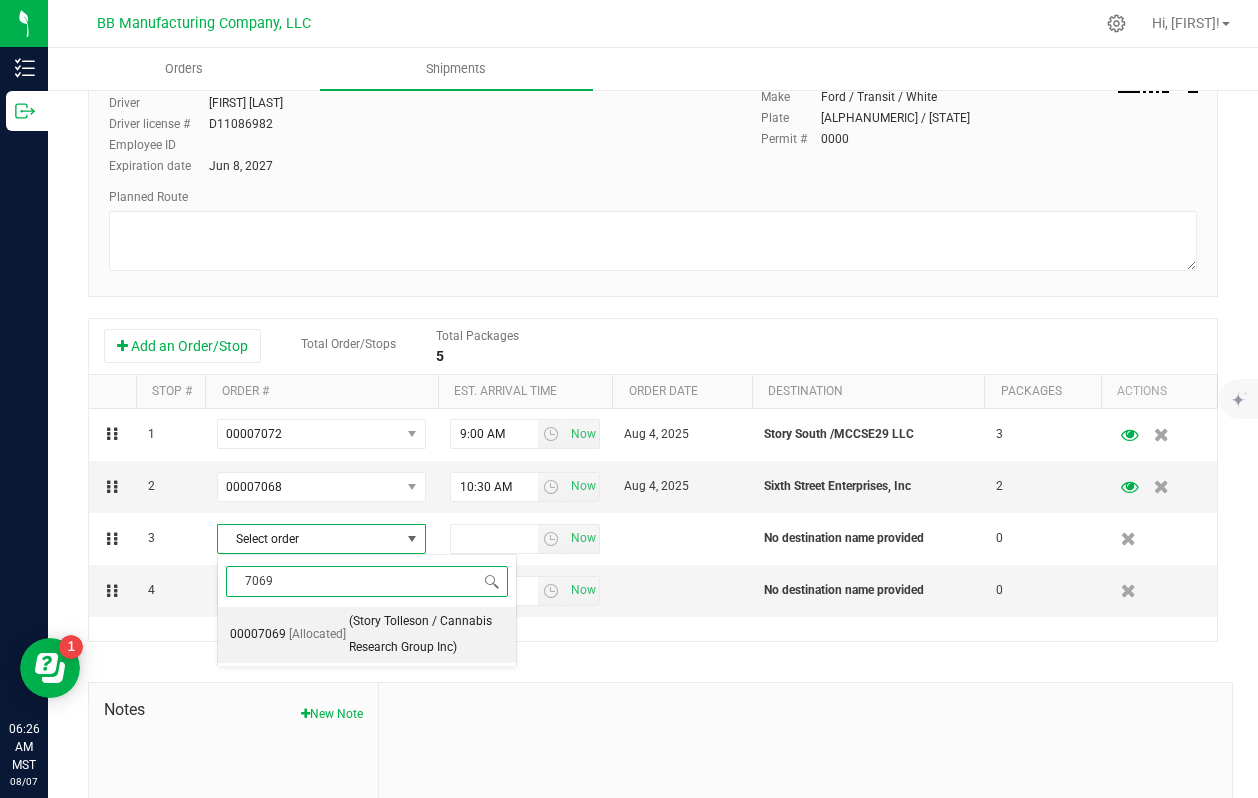 click on "(Story Tolleson / Cannabis Research Group Inc)" at bounding box center (426, 634) 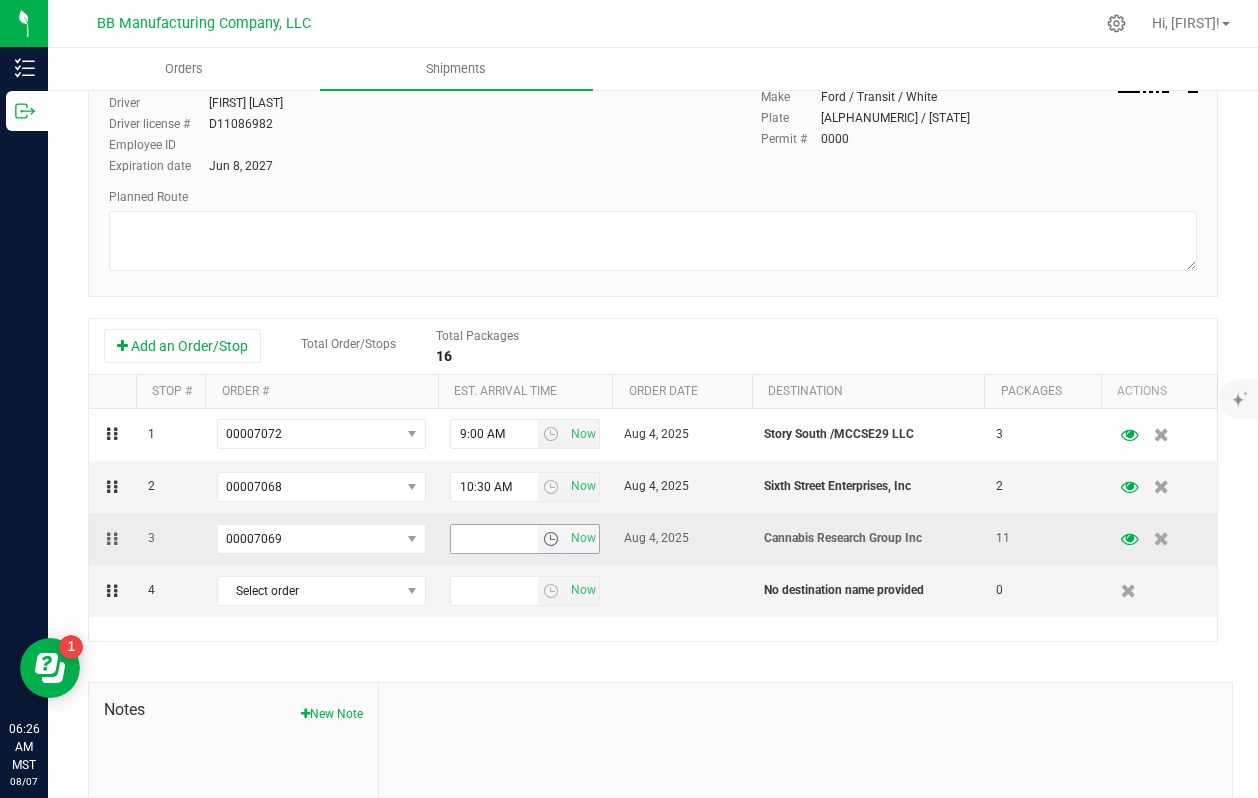 click at bounding box center [551, 539] 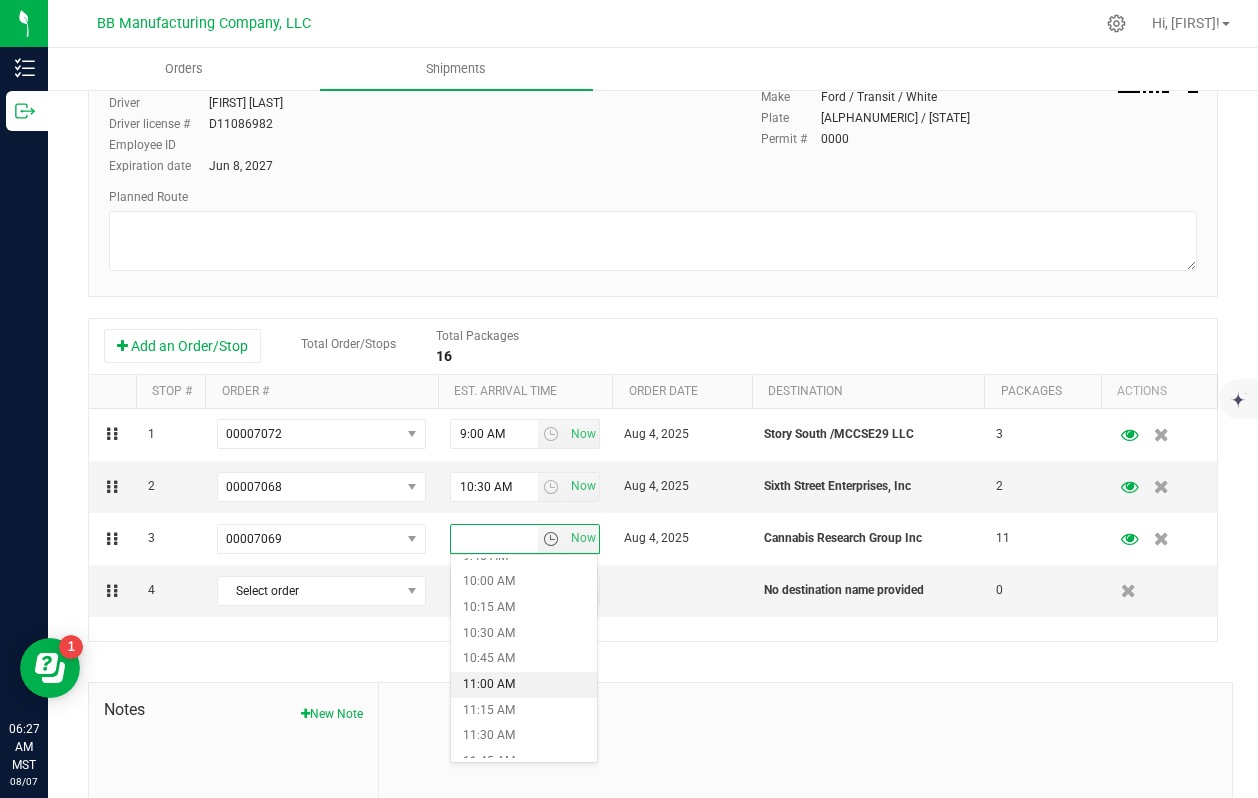 scroll, scrollTop: 1034, scrollLeft: 0, axis: vertical 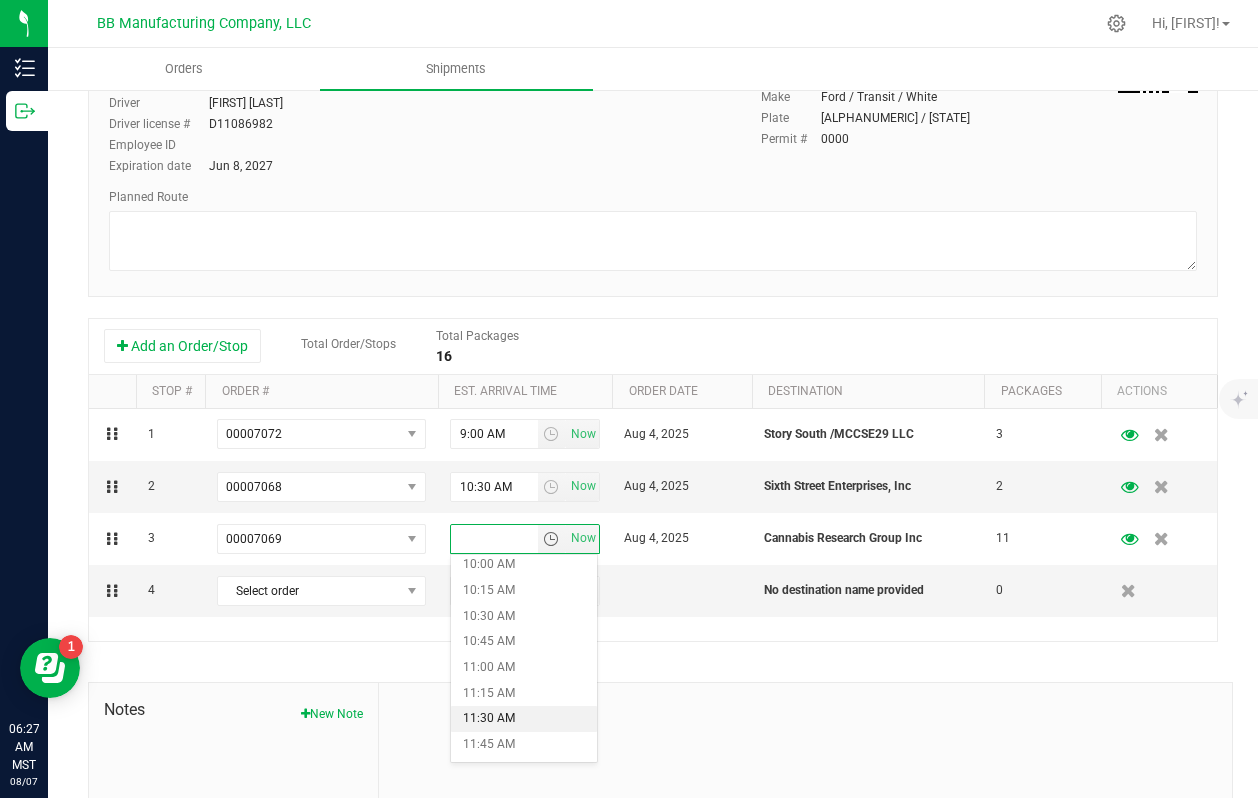 click on "11:30 AM" at bounding box center [524, 719] 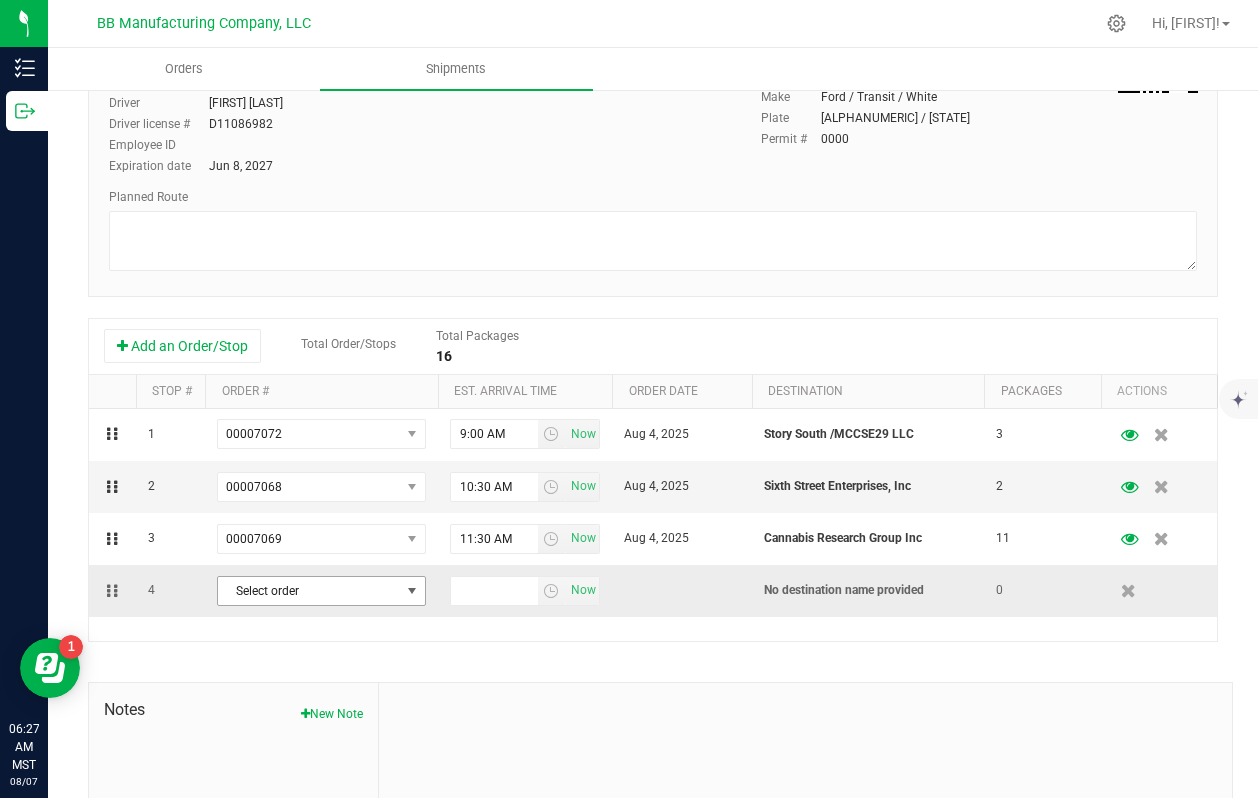 click on "Select order" at bounding box center [309, 591] 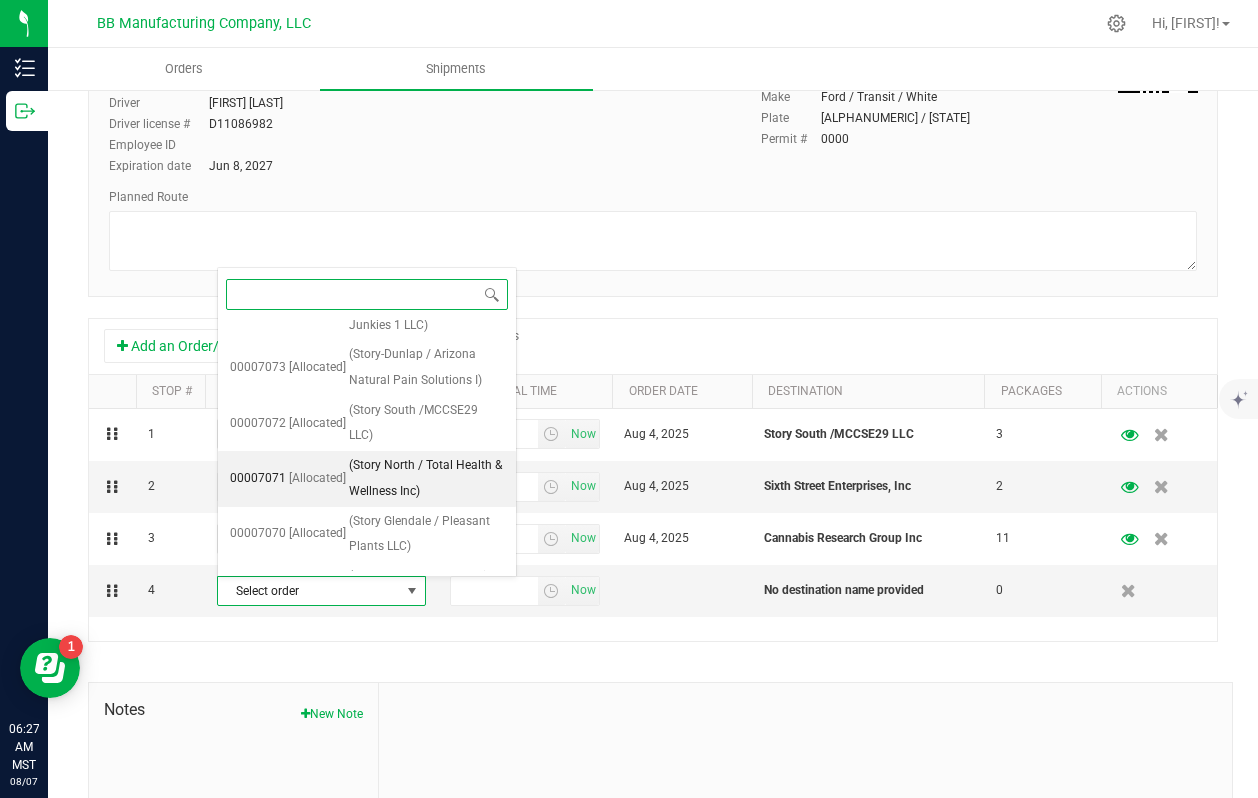 scroll, scrollTop: 607, scrollLeft: 0, axis: vertical 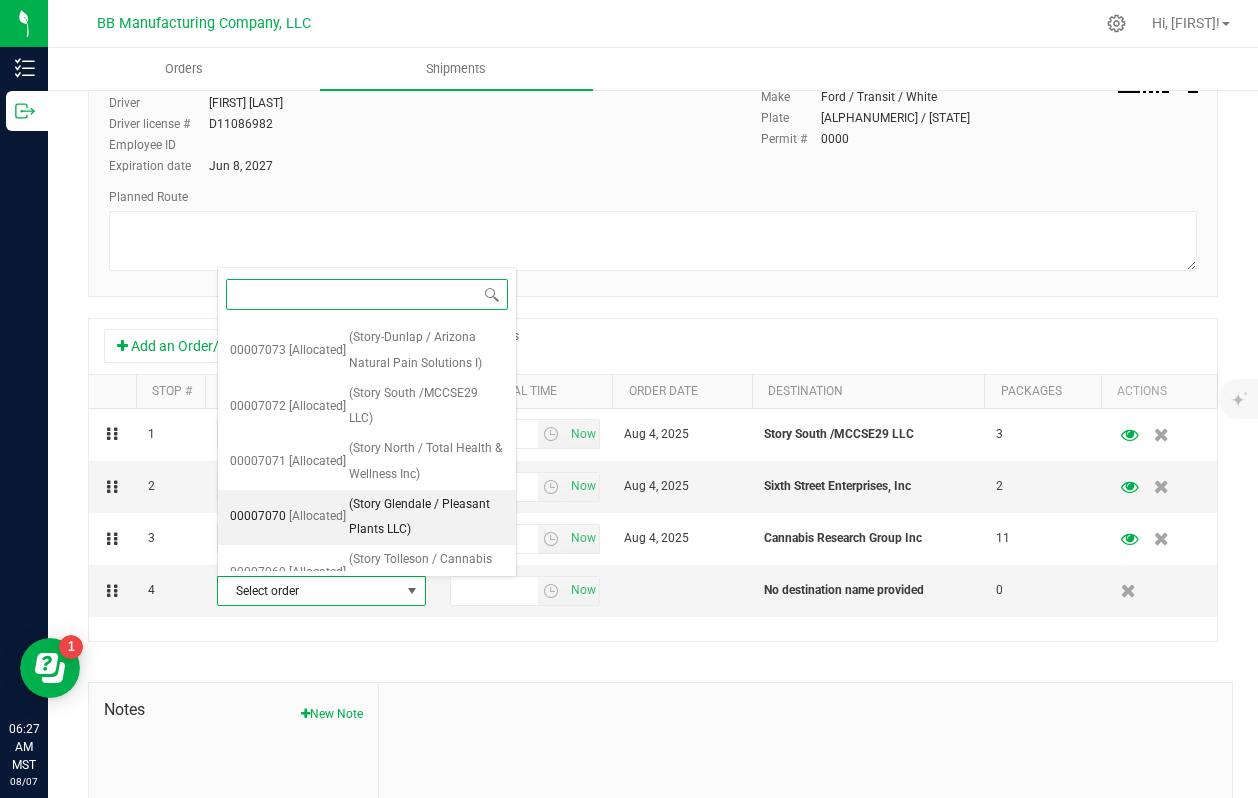 click on "(Story Glendale / Pleasant Plants LLC)" at bounding box center [426, 517] 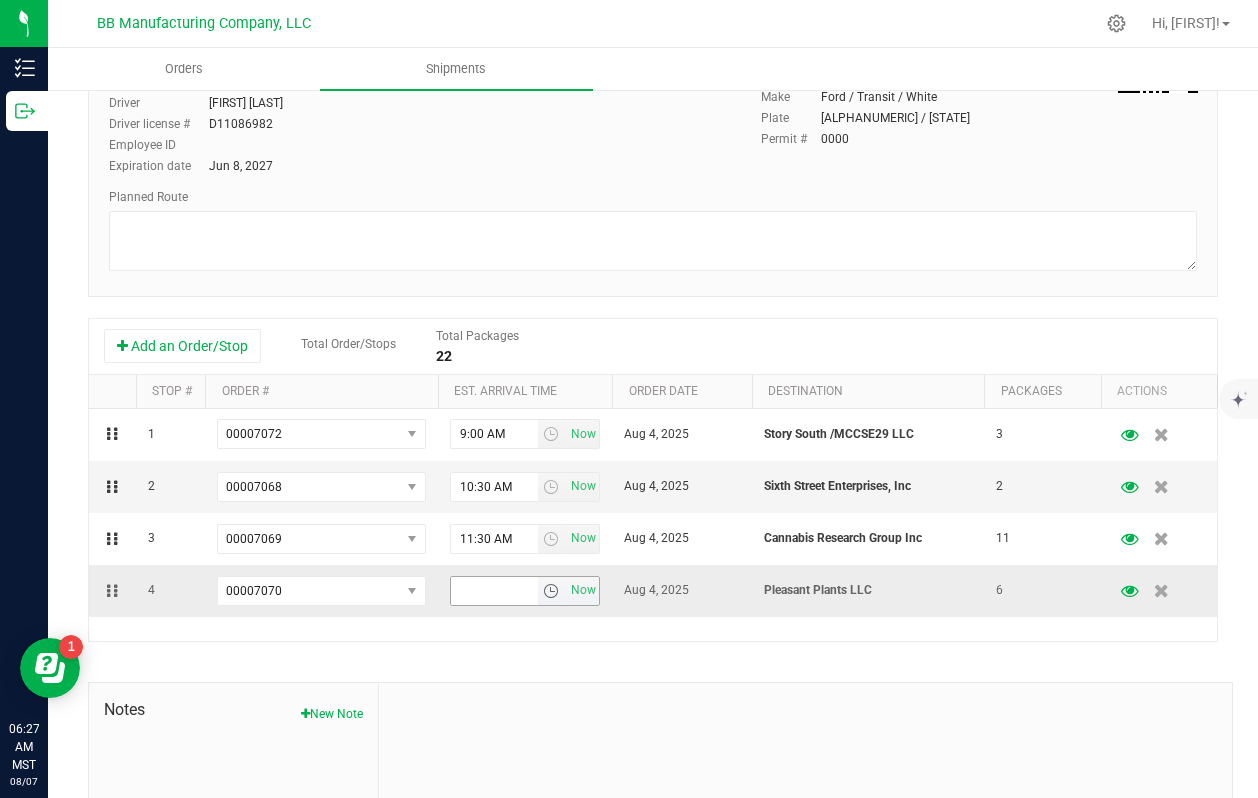 click at bounding box center (551, 591) 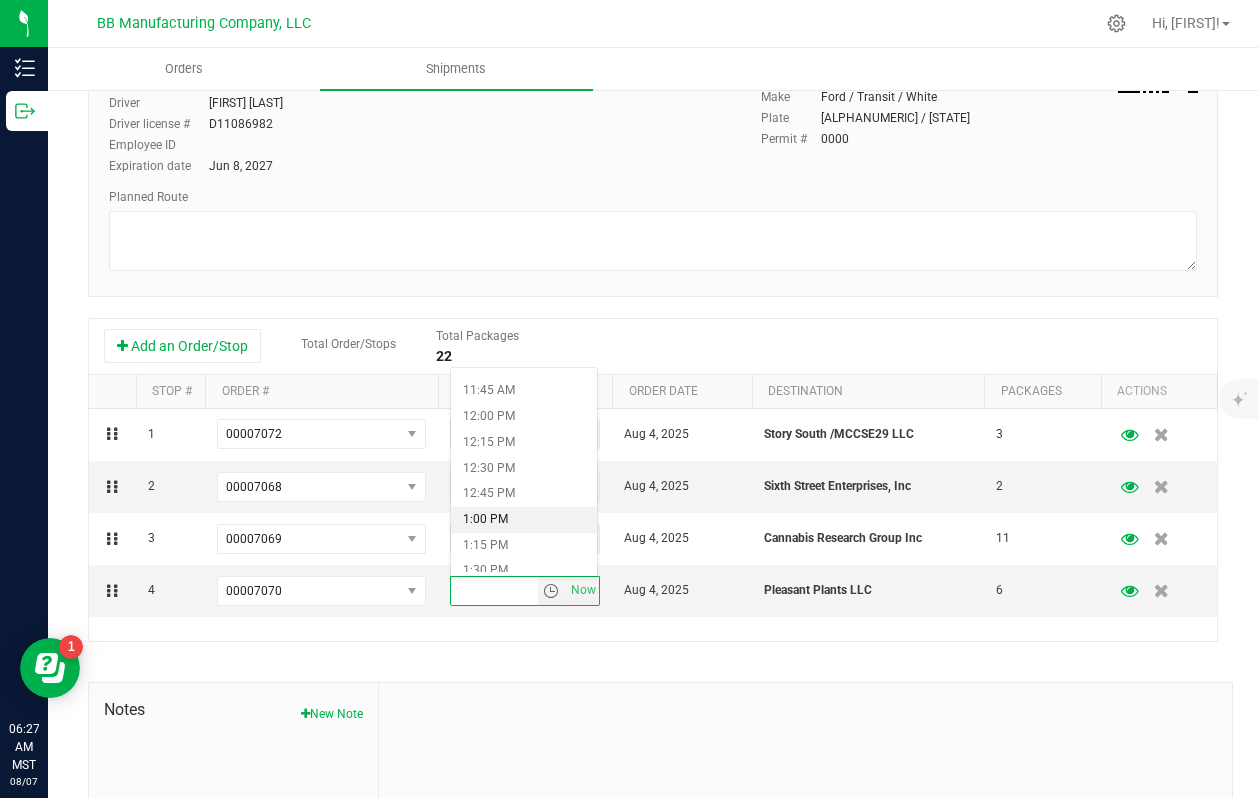 scroll, scrollTop: 1197, scrollLeft: 0, axis: vertical 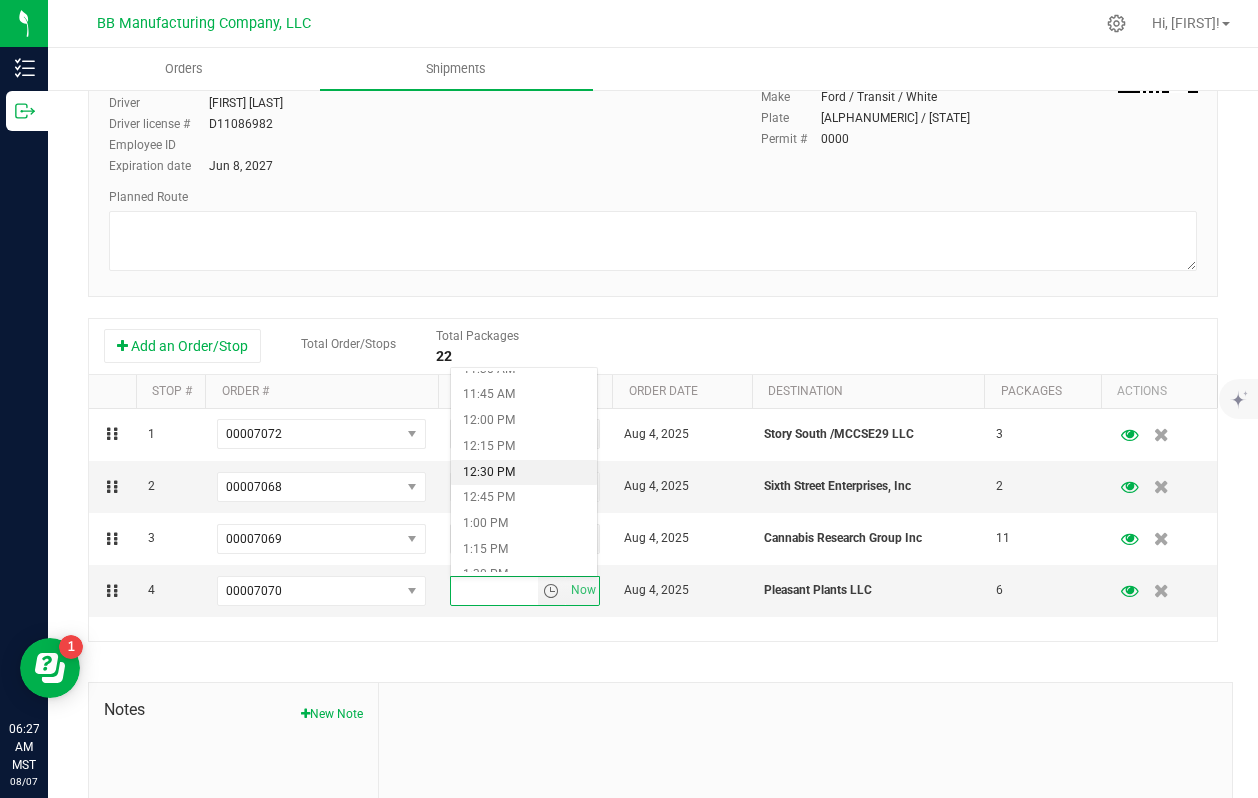 click on "12:30 PM" at bounding box center [524, 473] 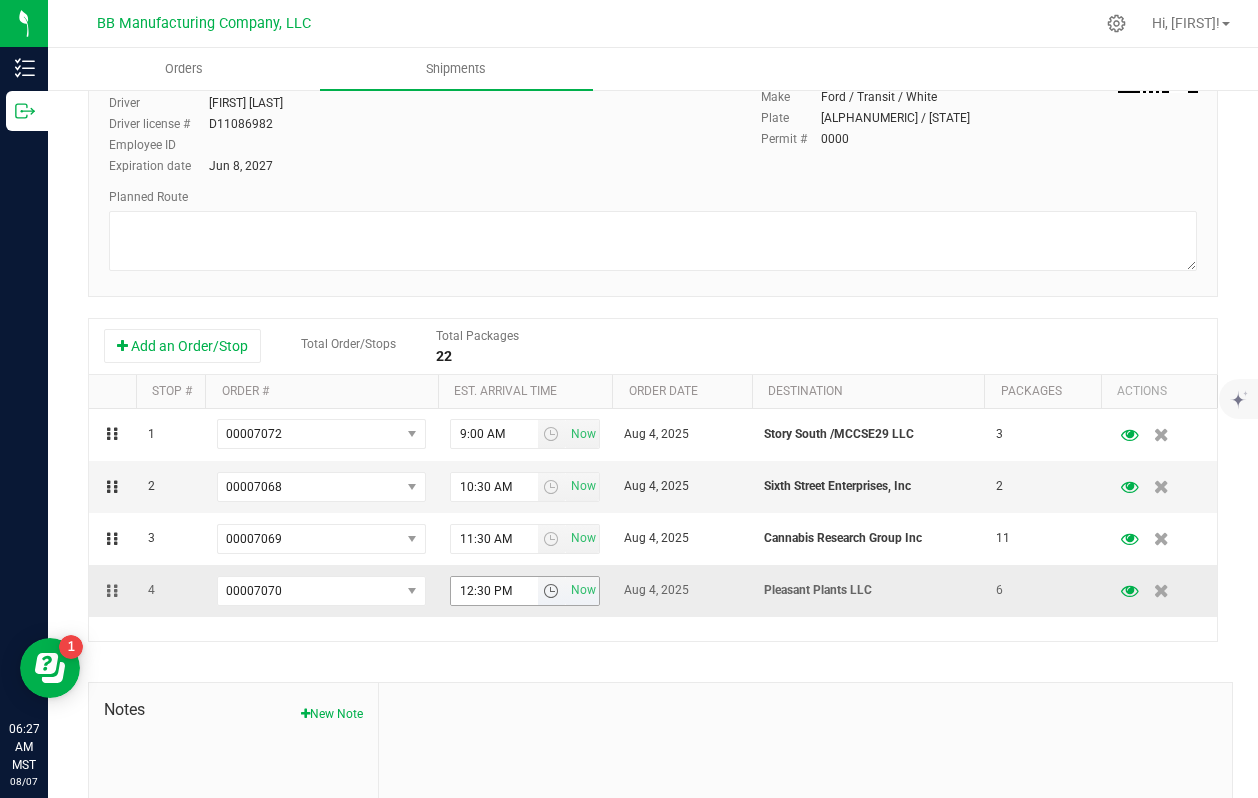 click at bounding box center [551, 591] 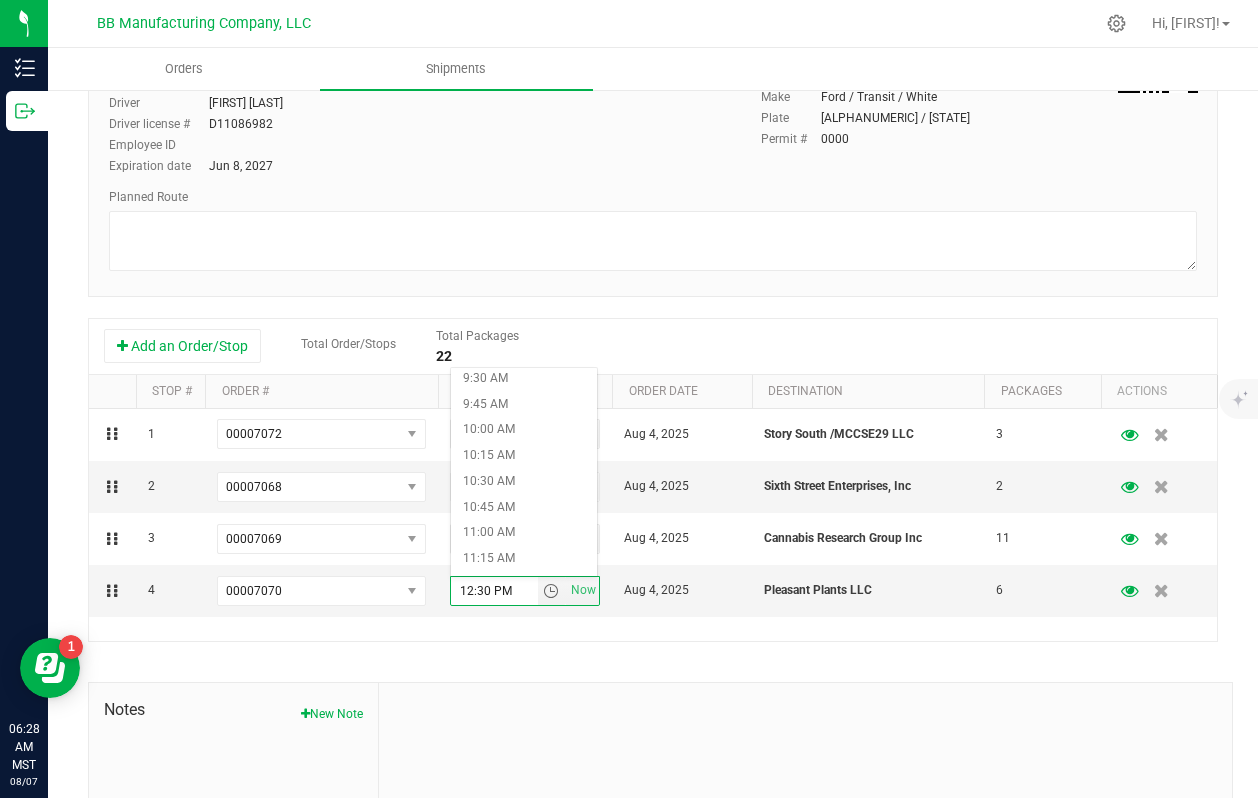 scroll, scrollTop: 1194, scrollLeft: 0, axis: vertical 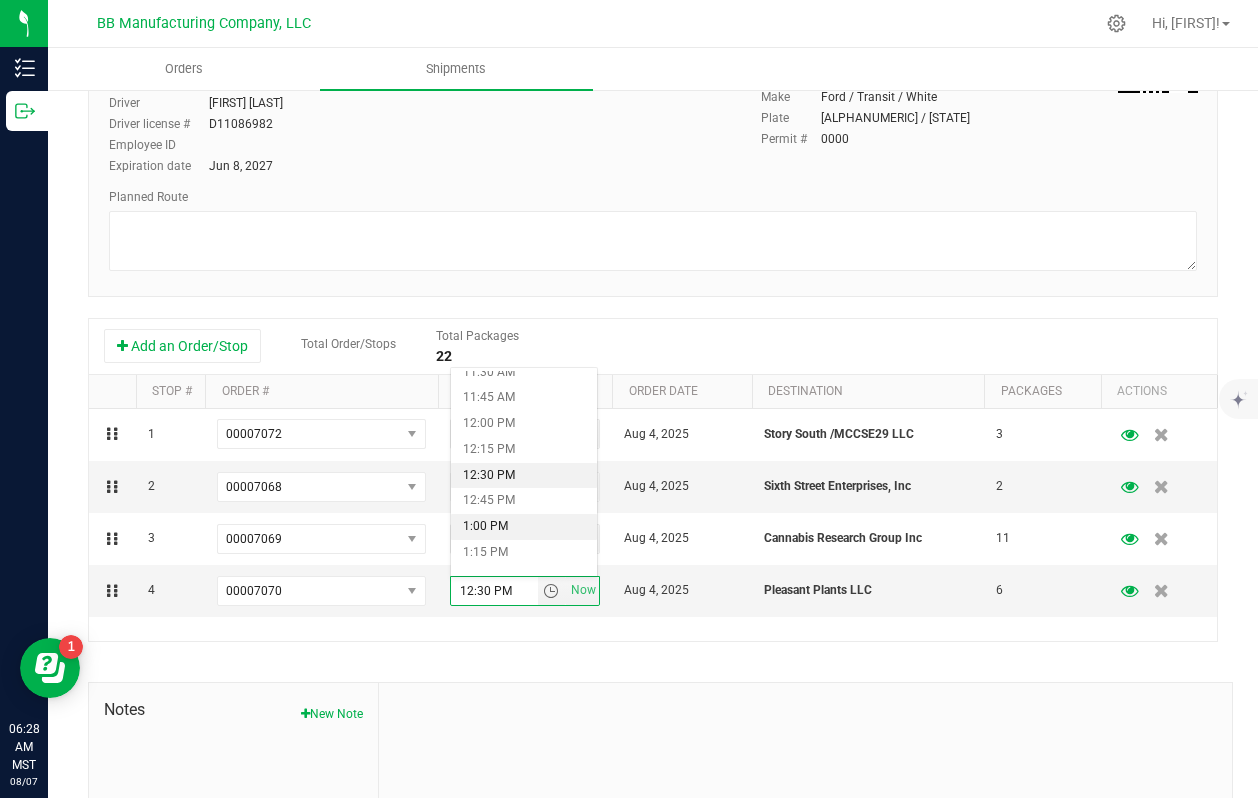 click on "1:00 PM" at bounding box center [524, 527] 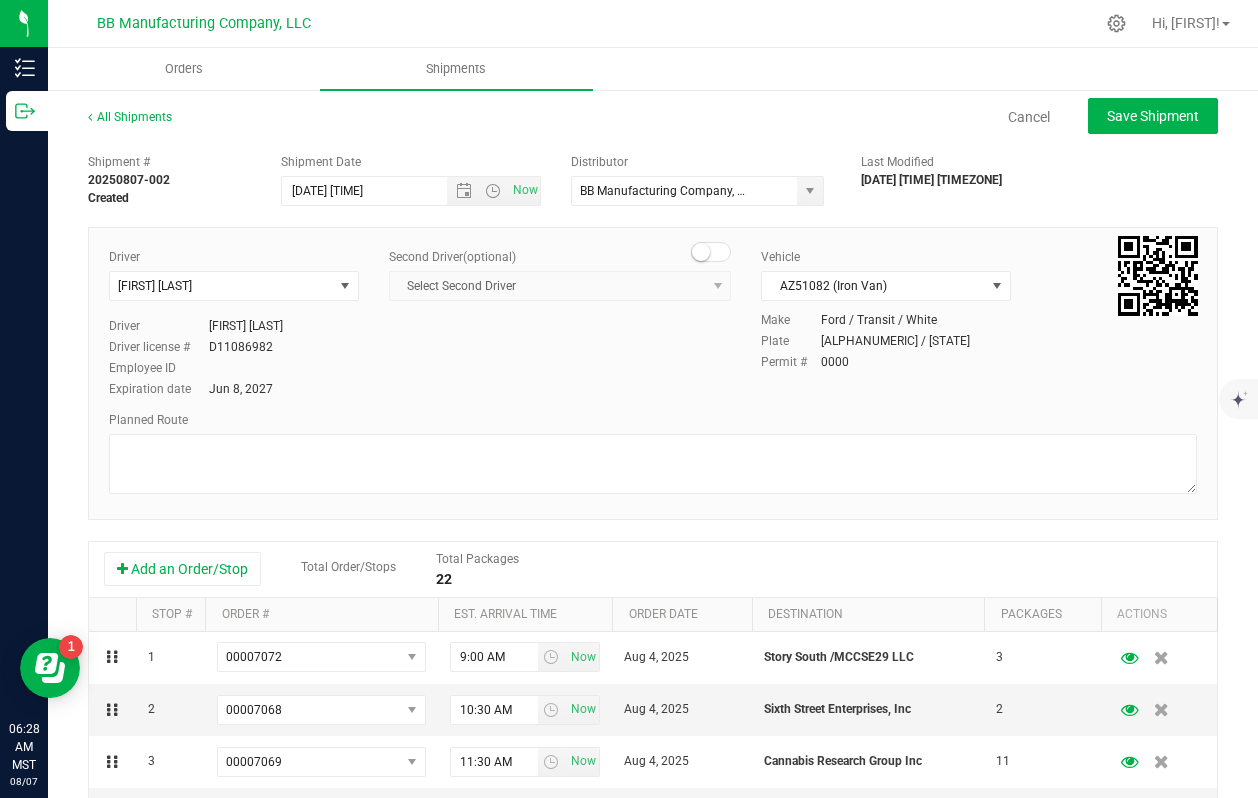 scroll, scrollTop: 1, scrollLeft: 0, axis: vertical 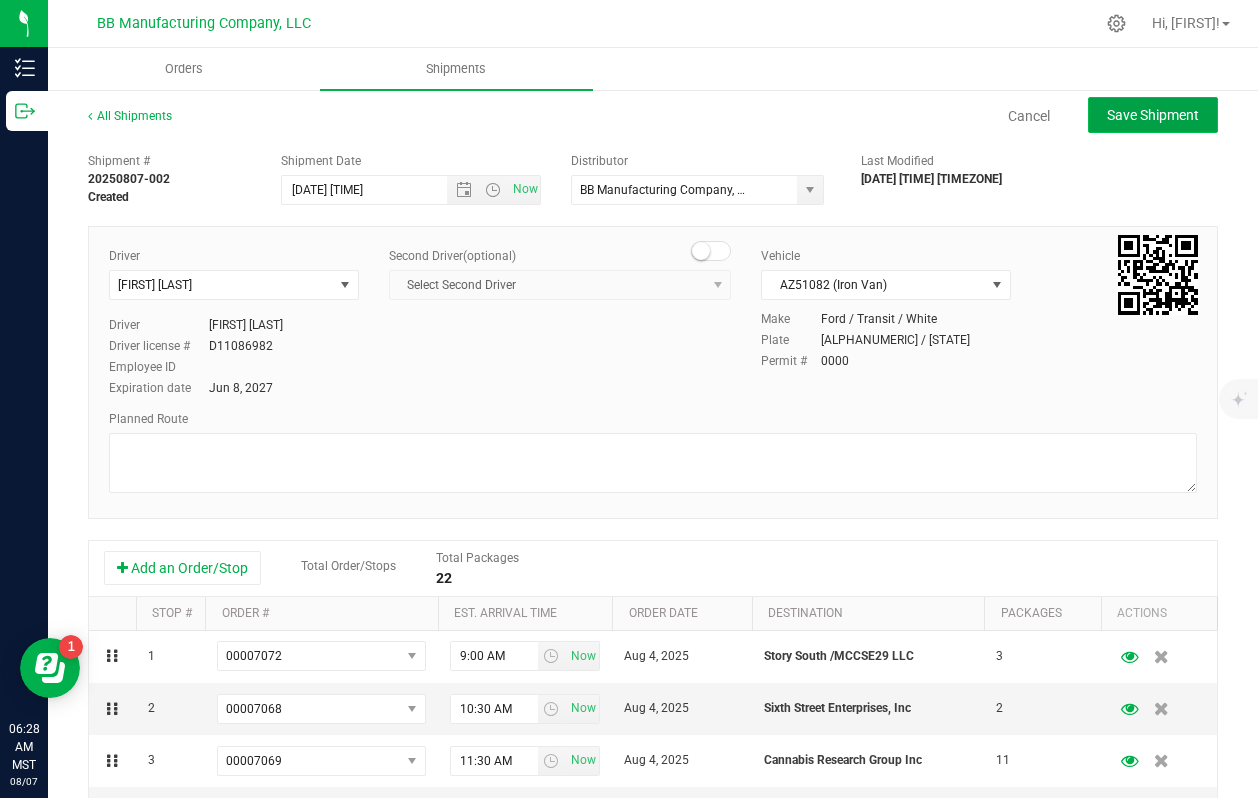 click on "Save Shipment" 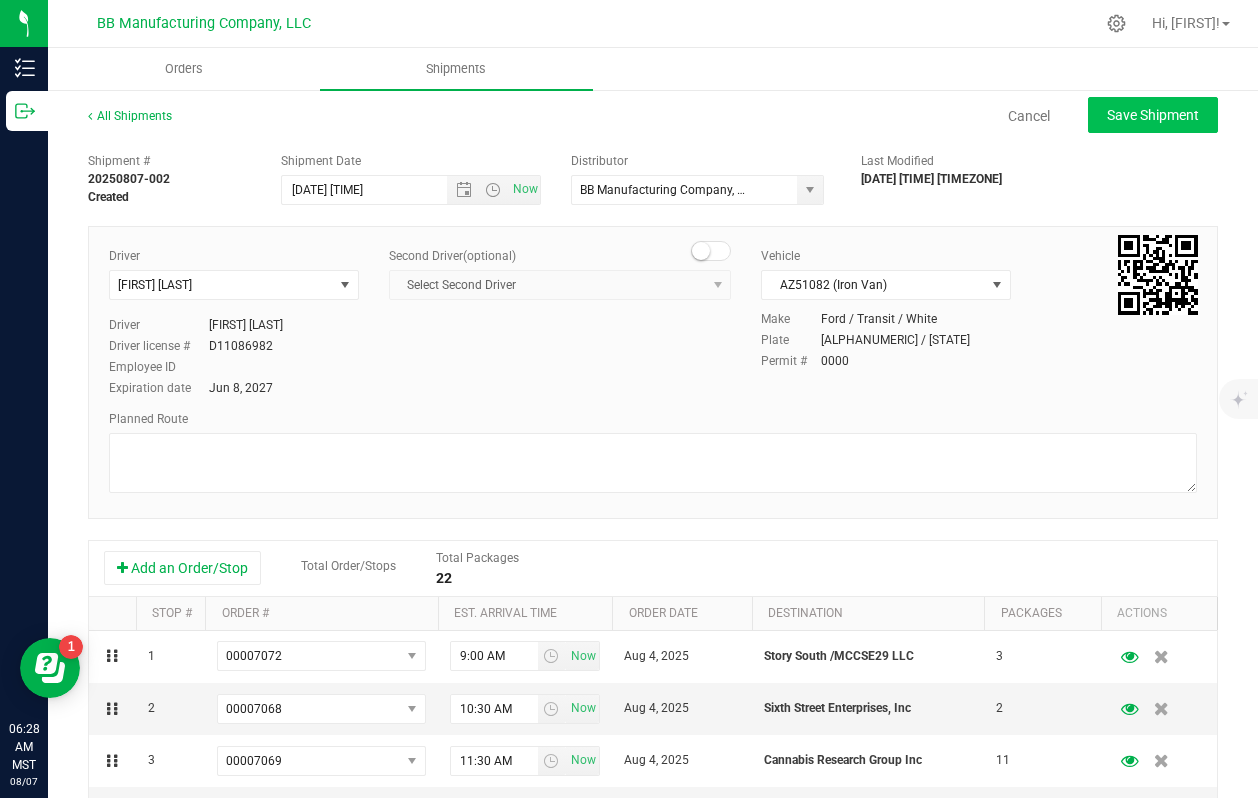 type on "[DATE] [TIME]" 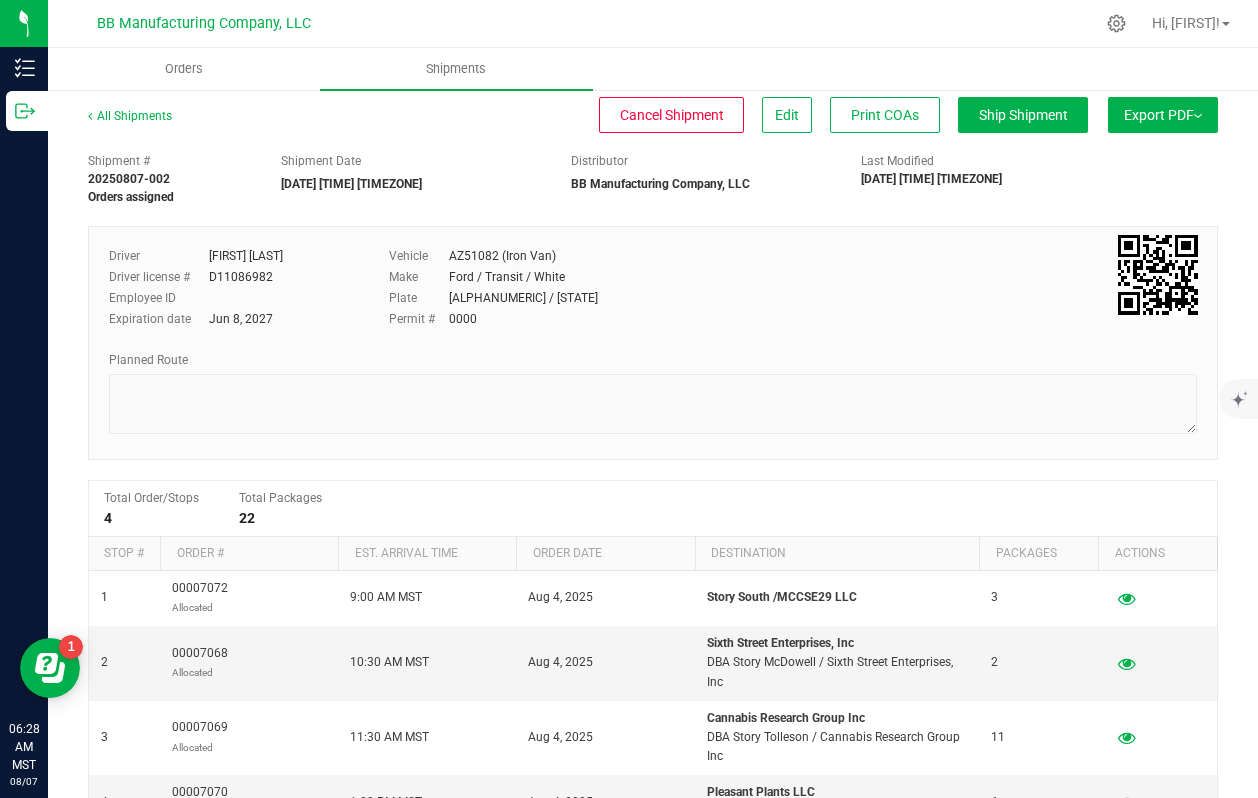 scroll, scrollTop: 0, scrollLeft: 0, axis: both 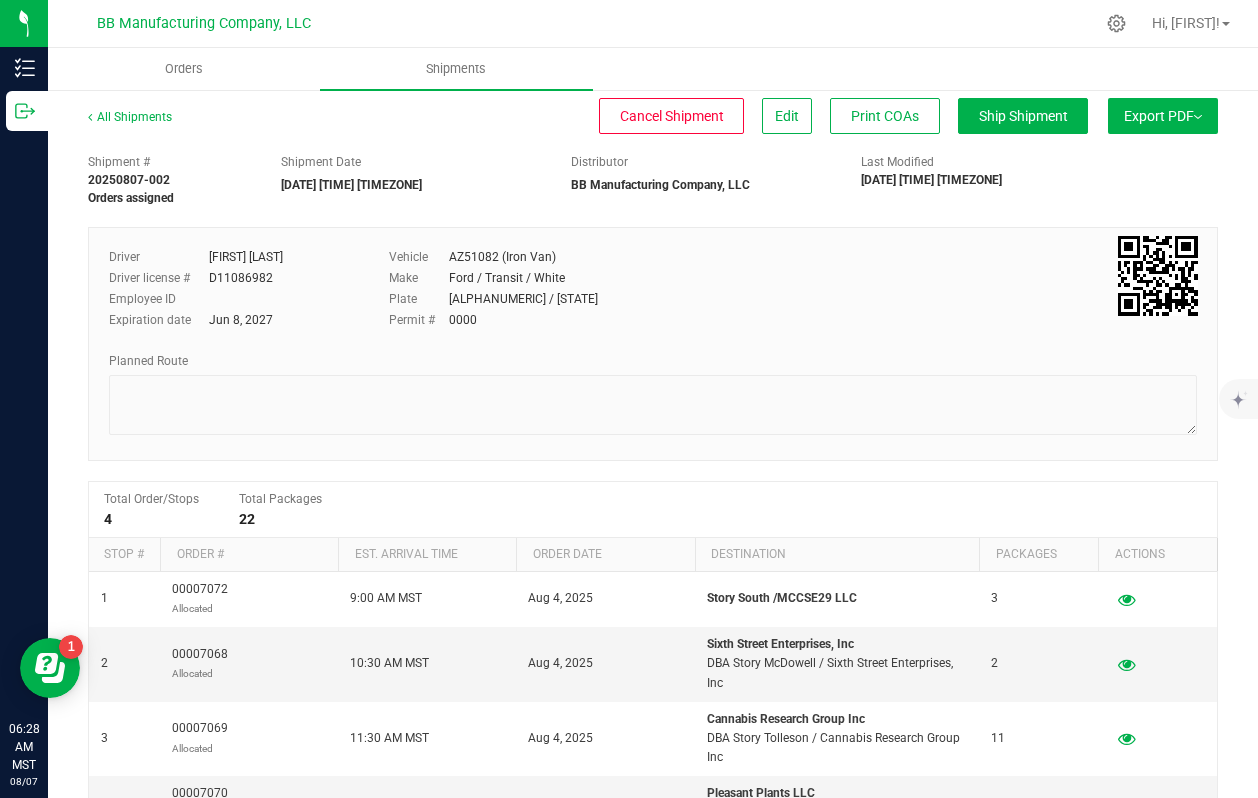 click on "Export PDF" at bounding box center (1163, 116) 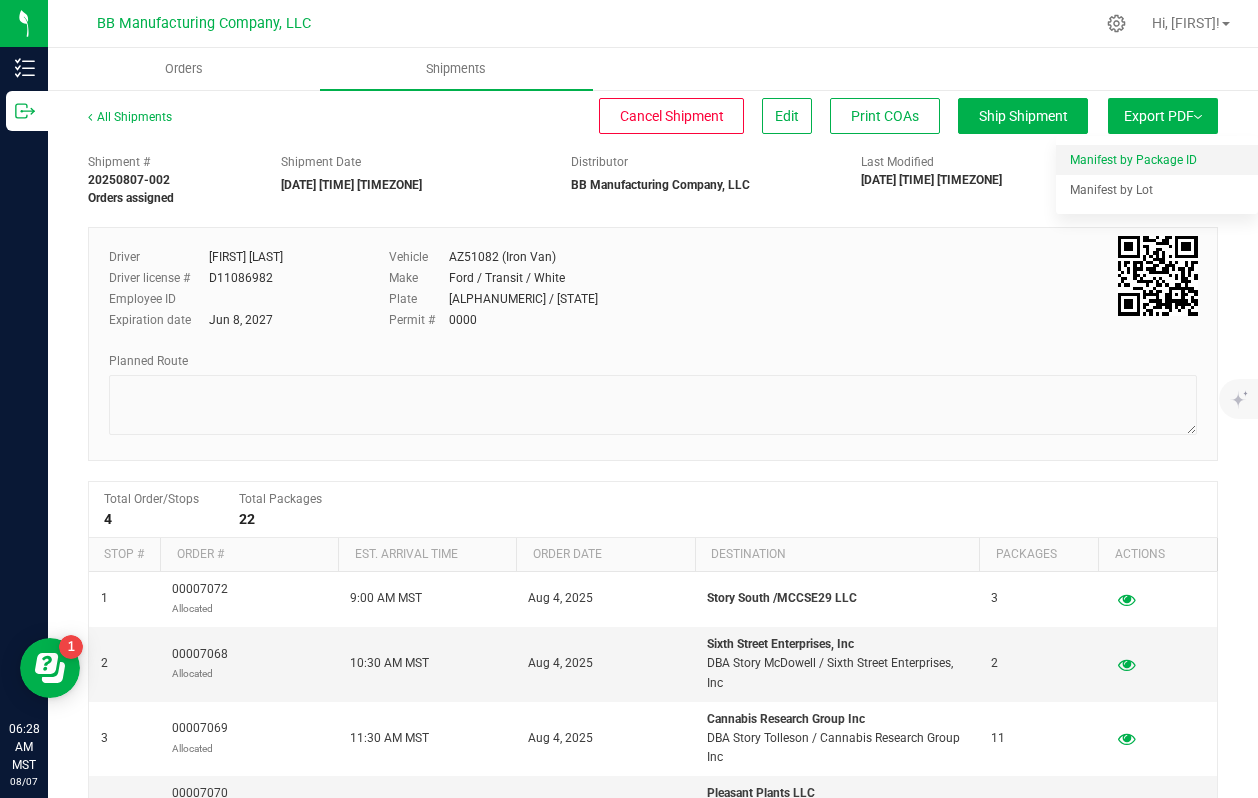 click on "Manifest by Package ID" at bounding box center [1133, 160] 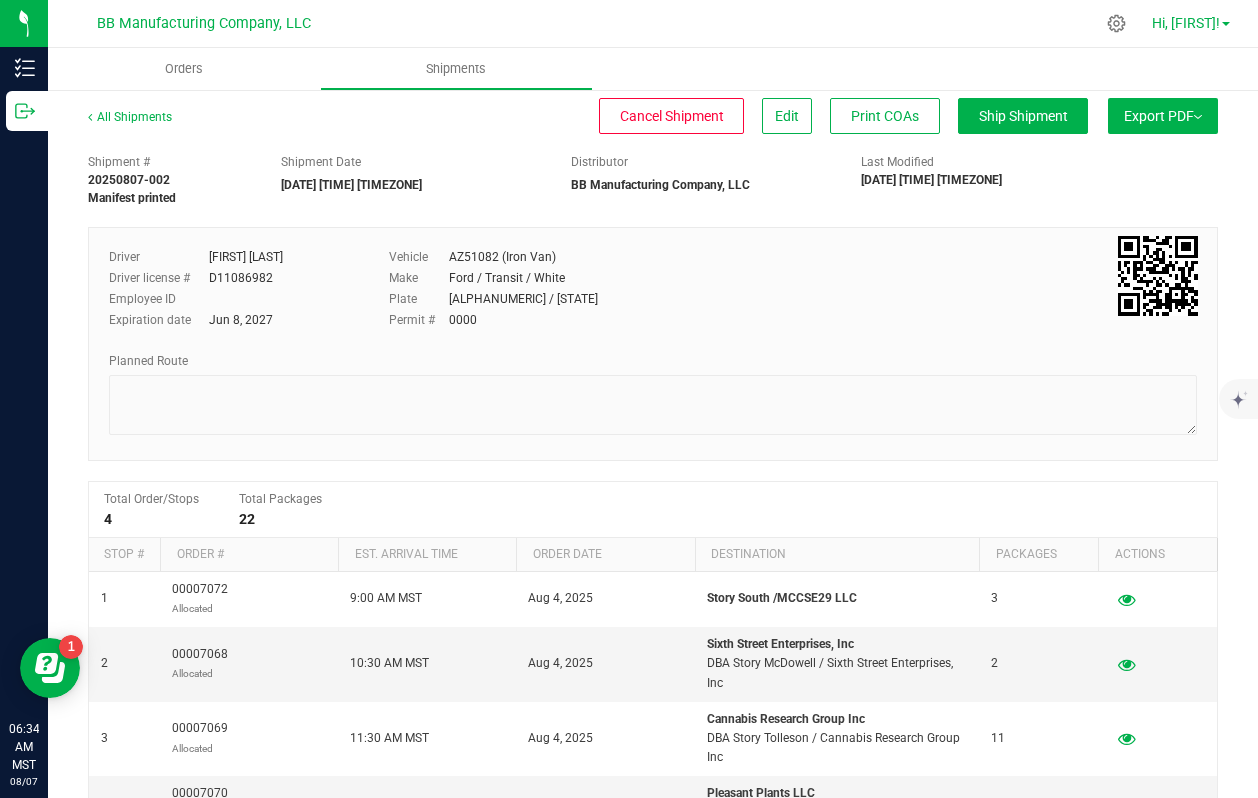 click on "Hi, [FIRST]!" at bounding box center [1186, 23] 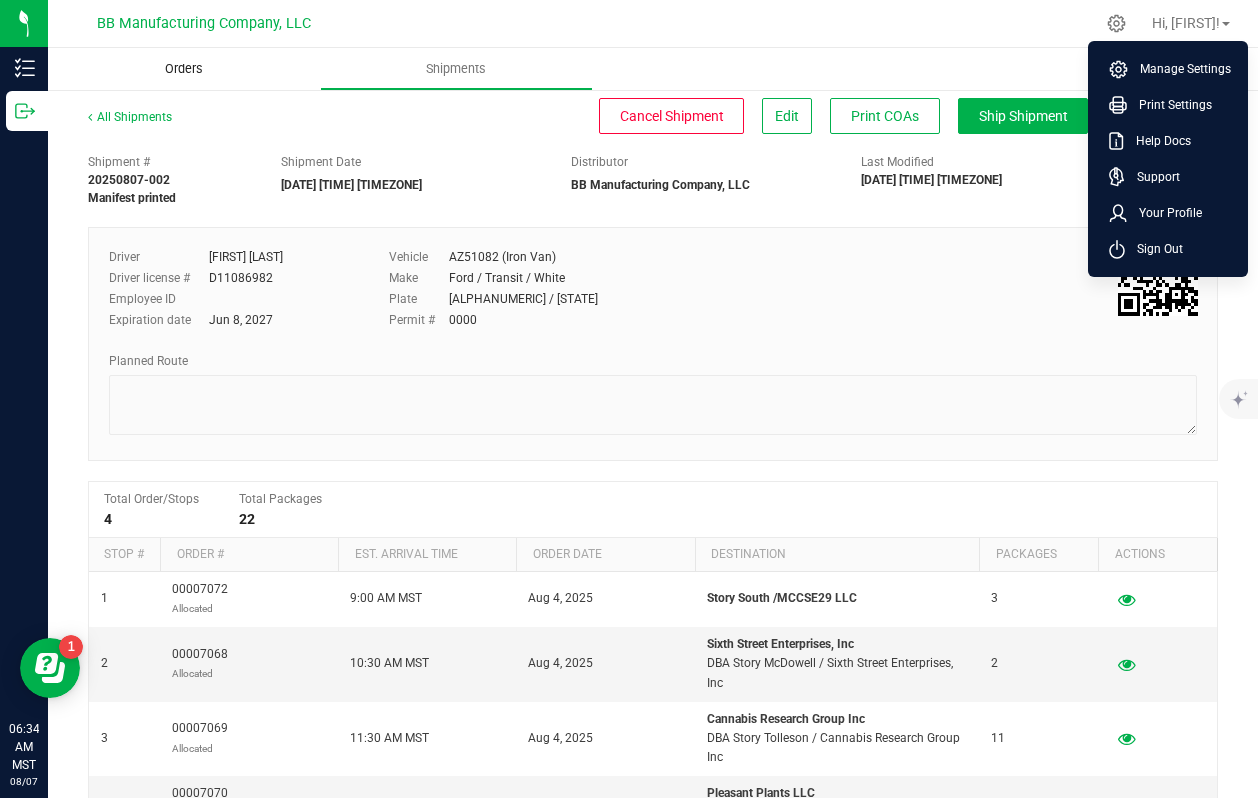 click on "Orders" at bounding box center [184, 69] 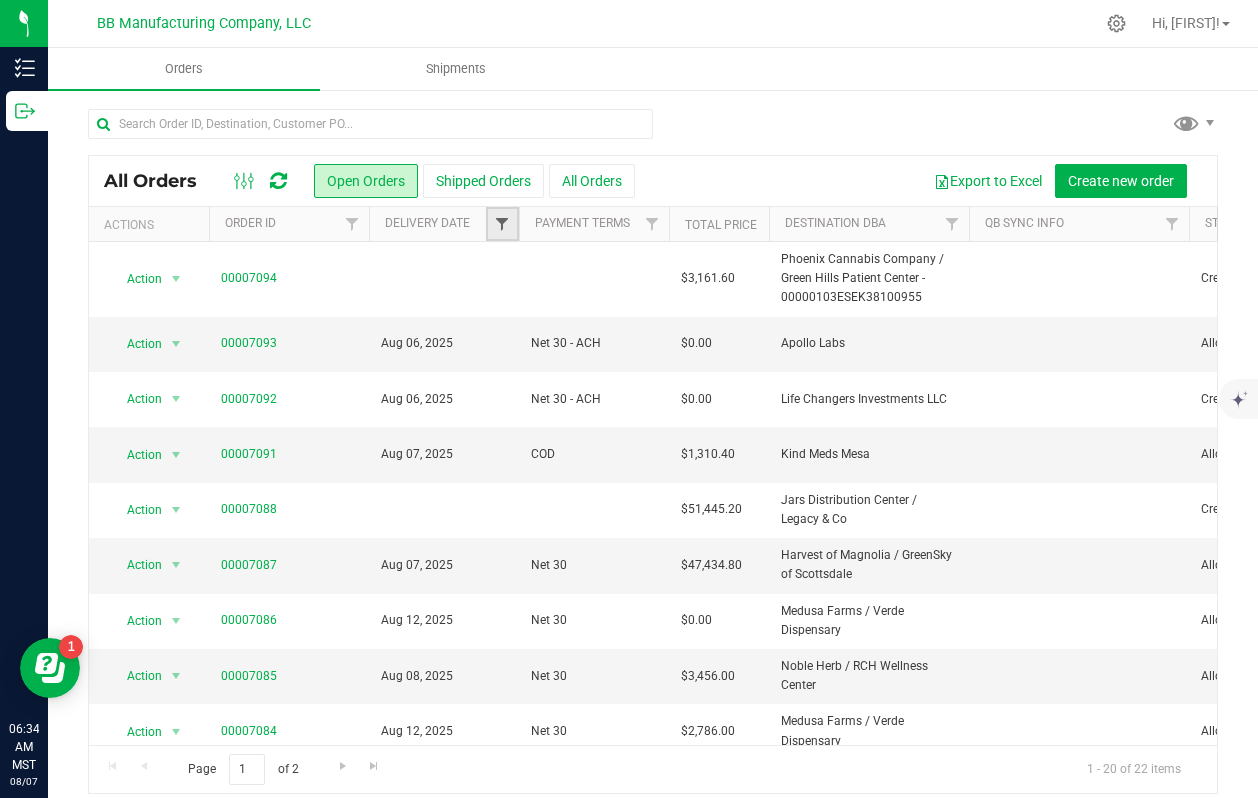 click at bounding box center (502, 224) 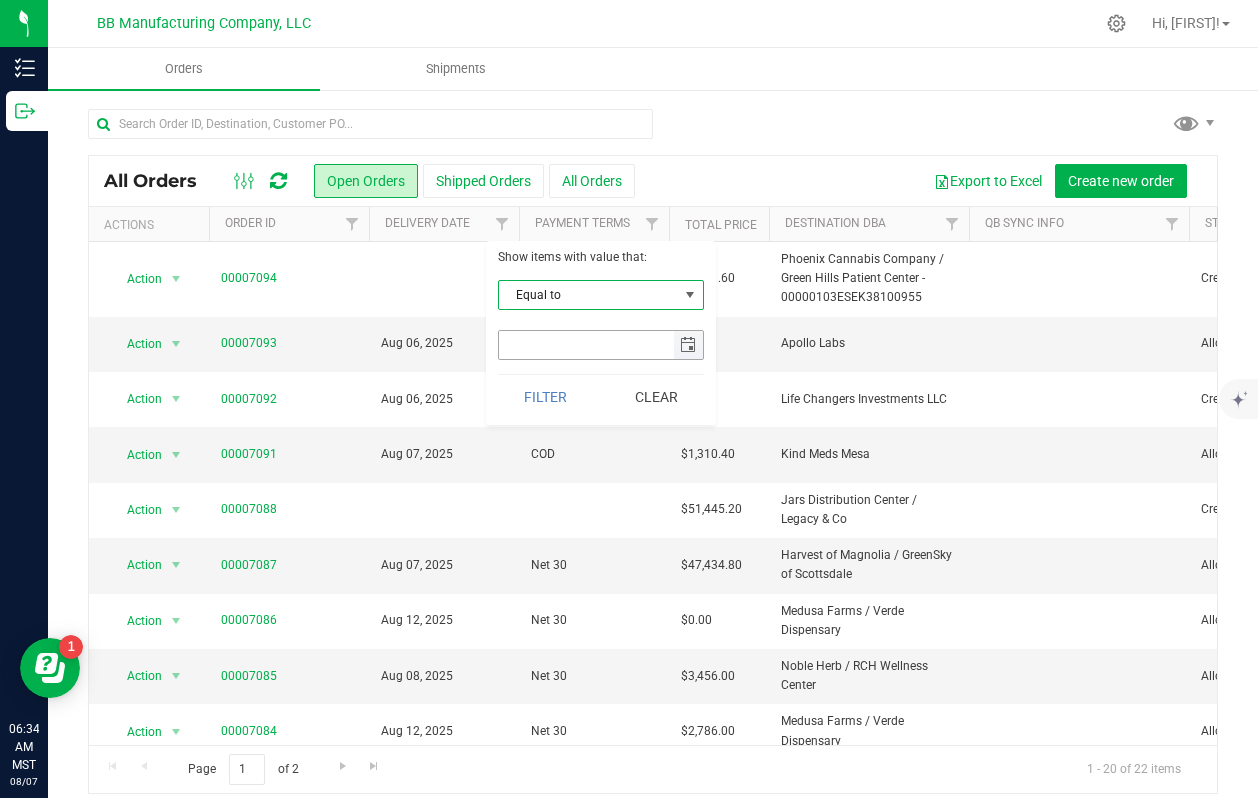 click at bounding box center (688, 345) 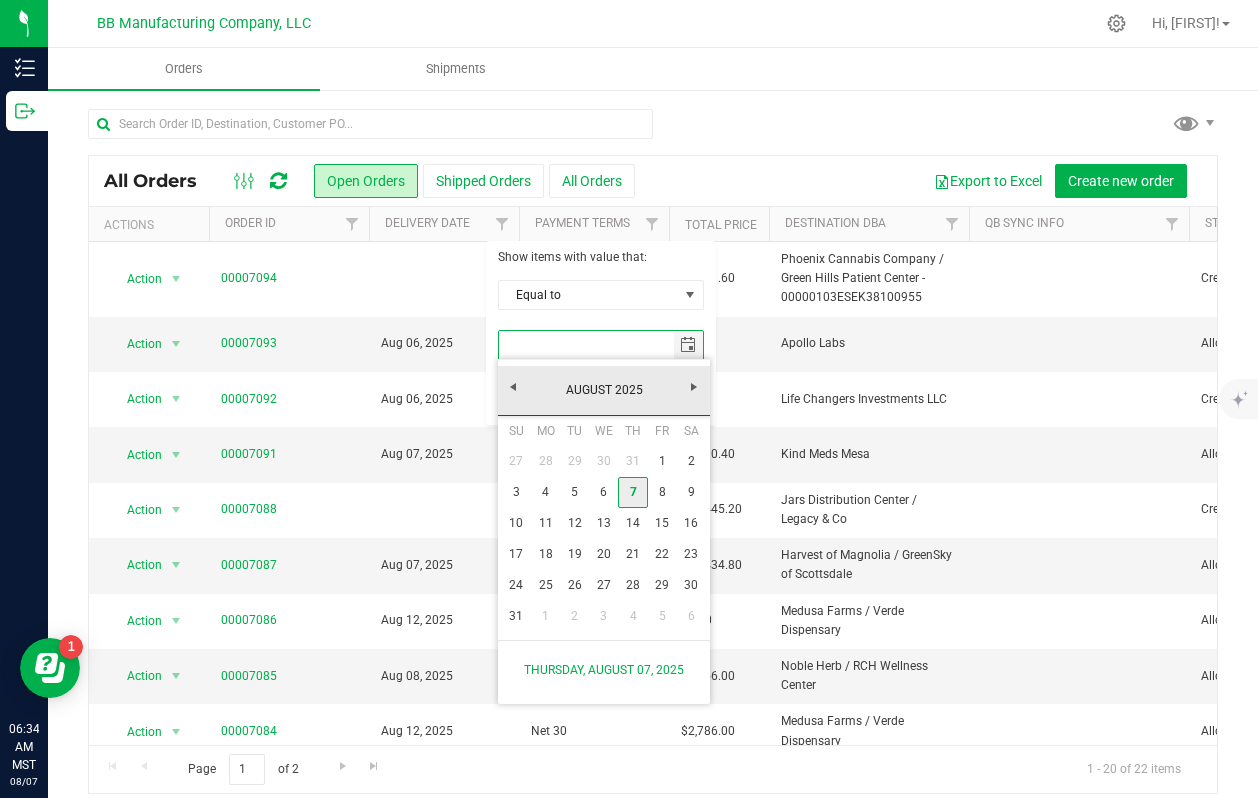 click on "7" at bounding box center [632, 492] 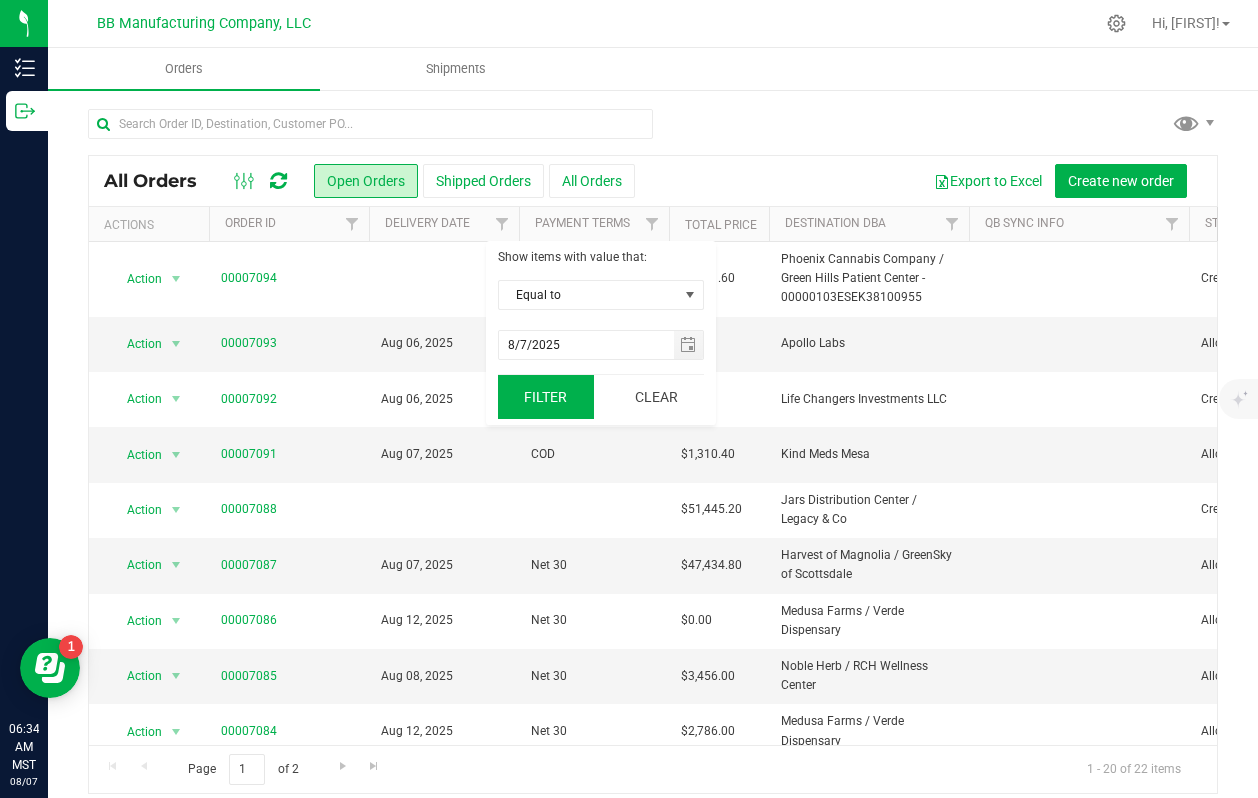 click on "Filter" at bounding box center [546, 397] 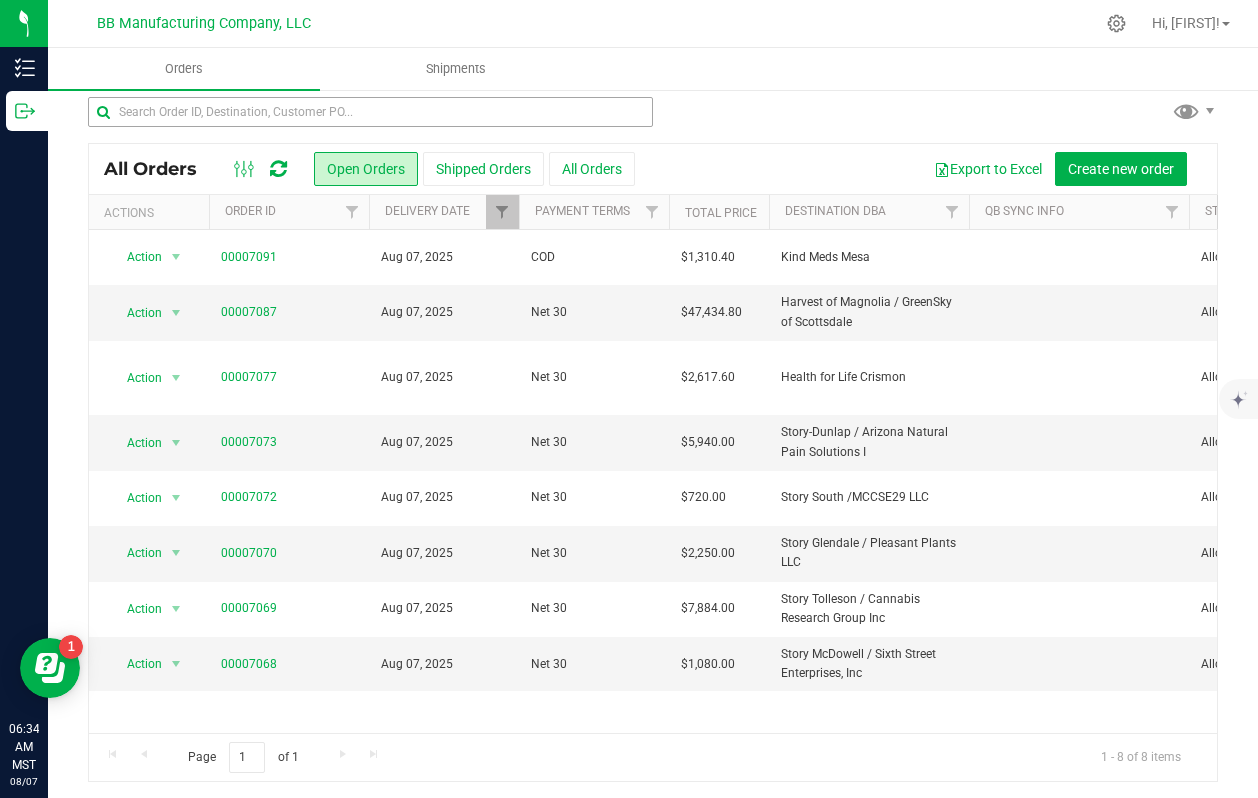 scroll, scrollTop: 0, scrollLeft: 0, axis: both 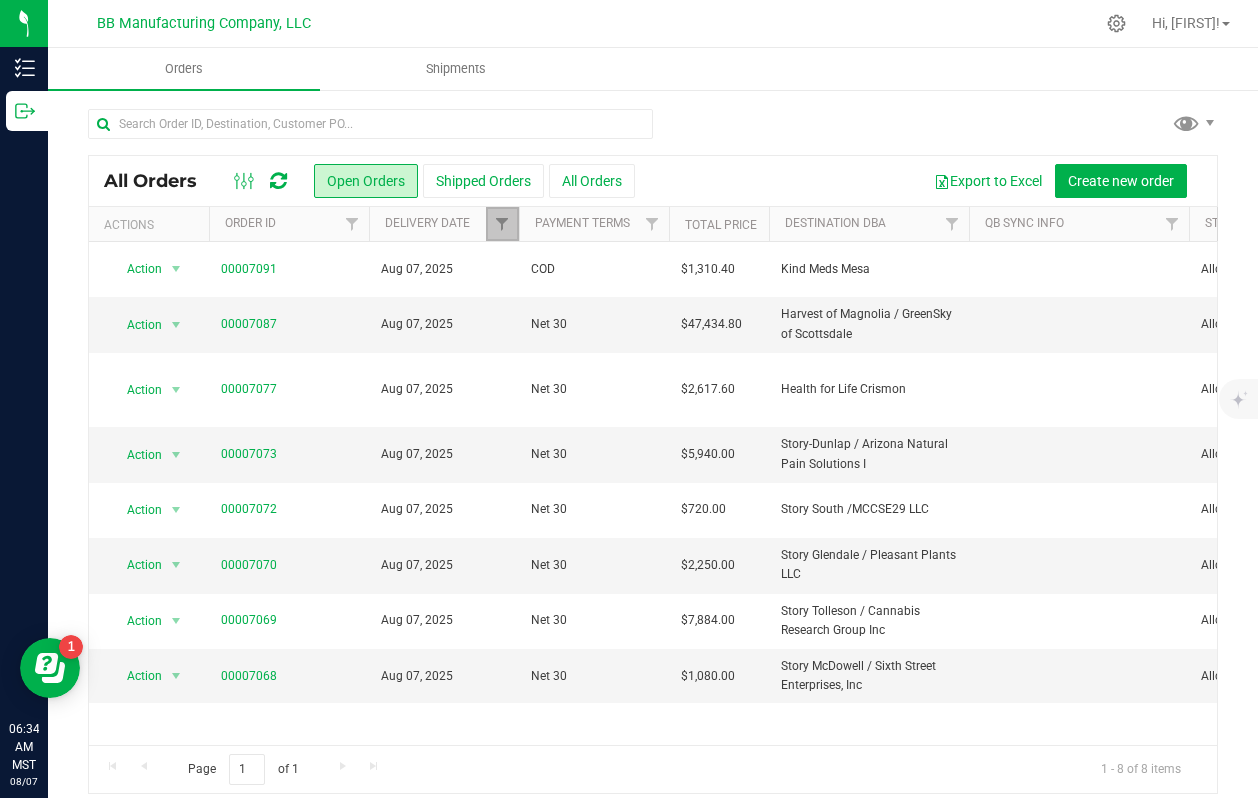 click at bounding box center (502, 224) 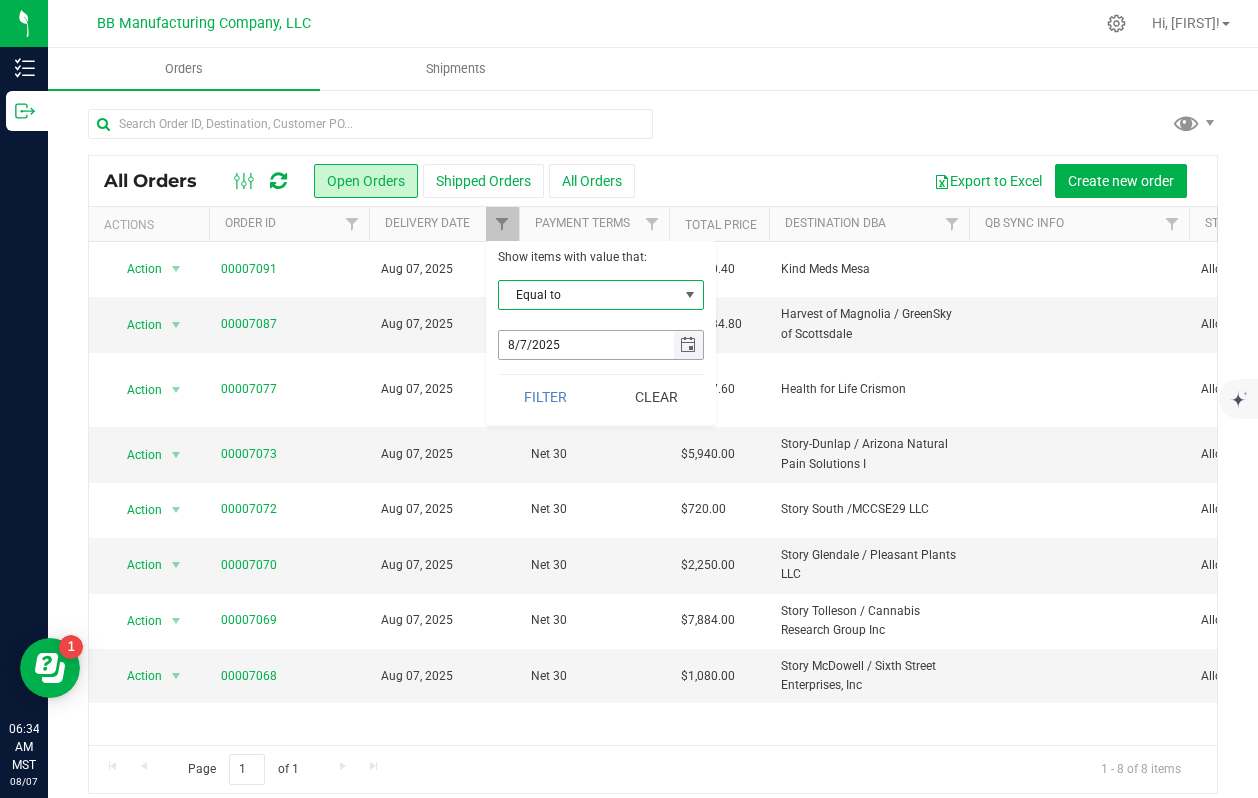 click at bounding box center [688, 345] 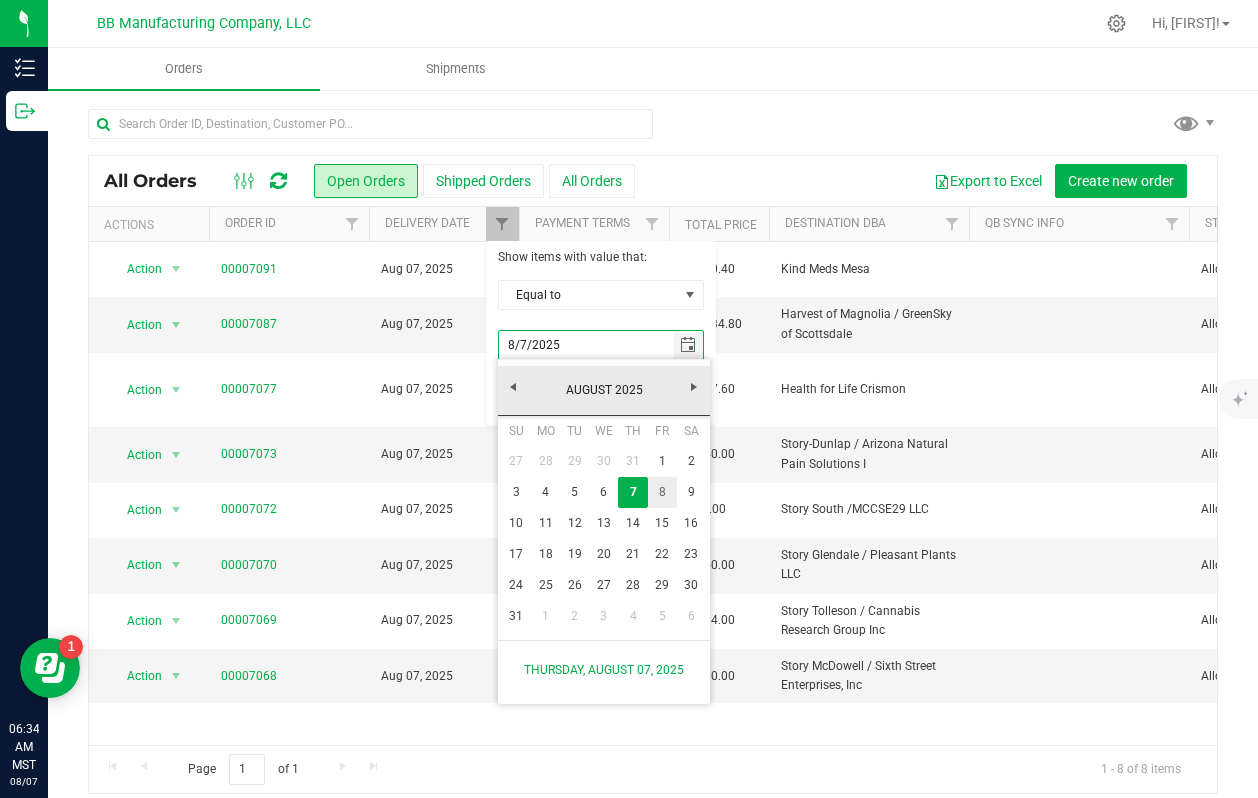 click on "8" at bounding box center [662, 492] 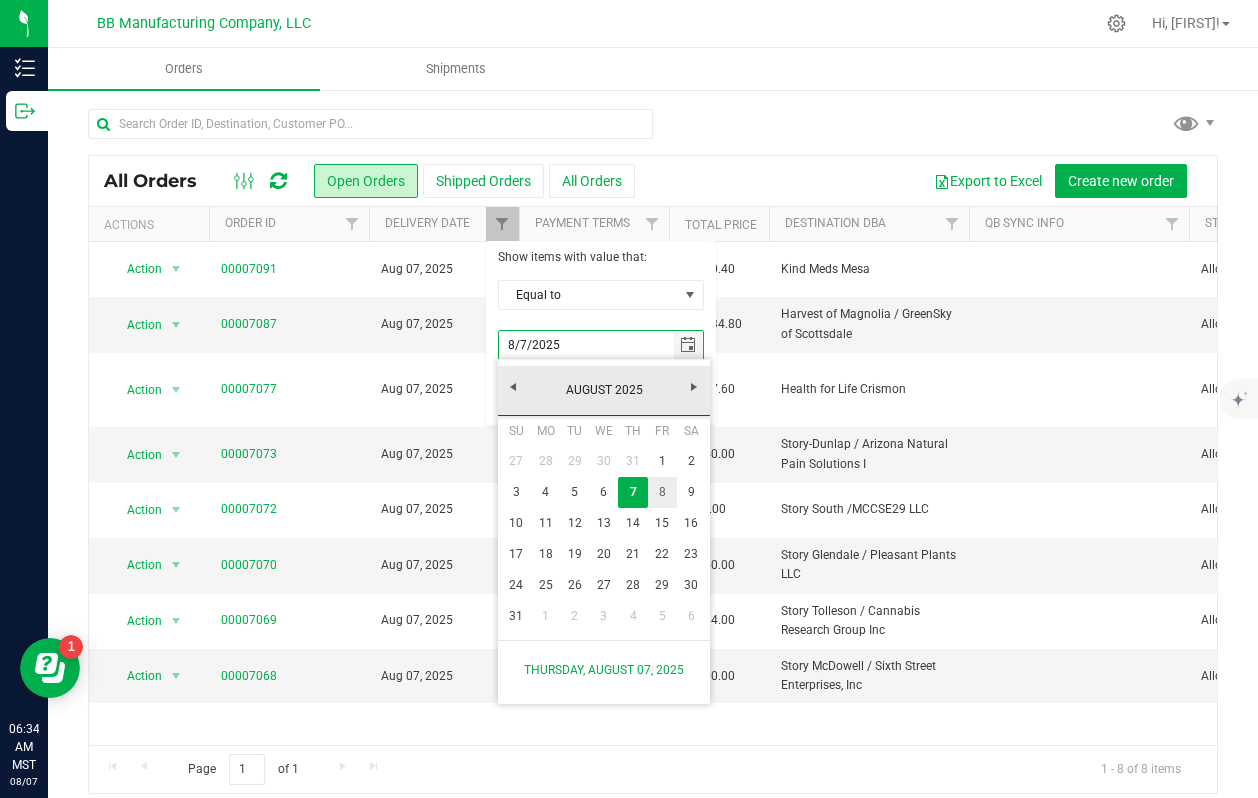 type on "8/8/2025" 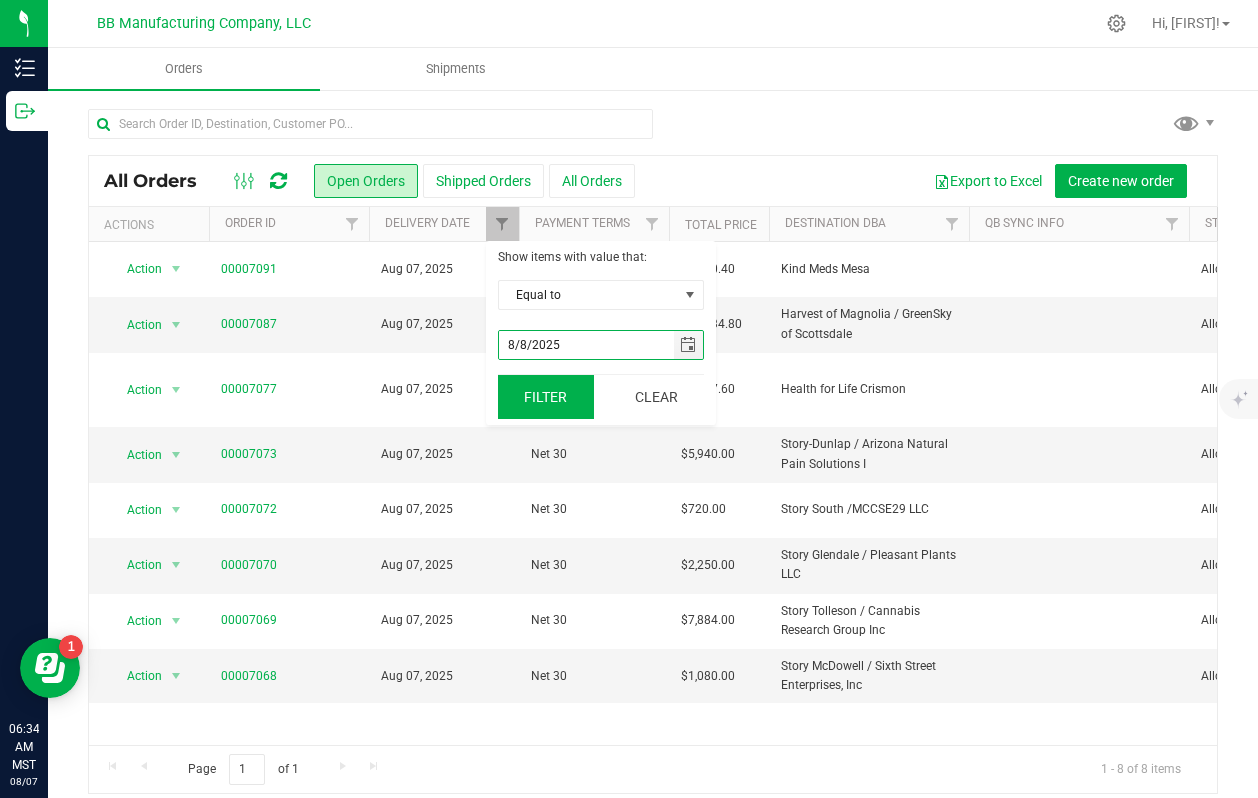 click on "Filter" at bounding box center [546, 397] 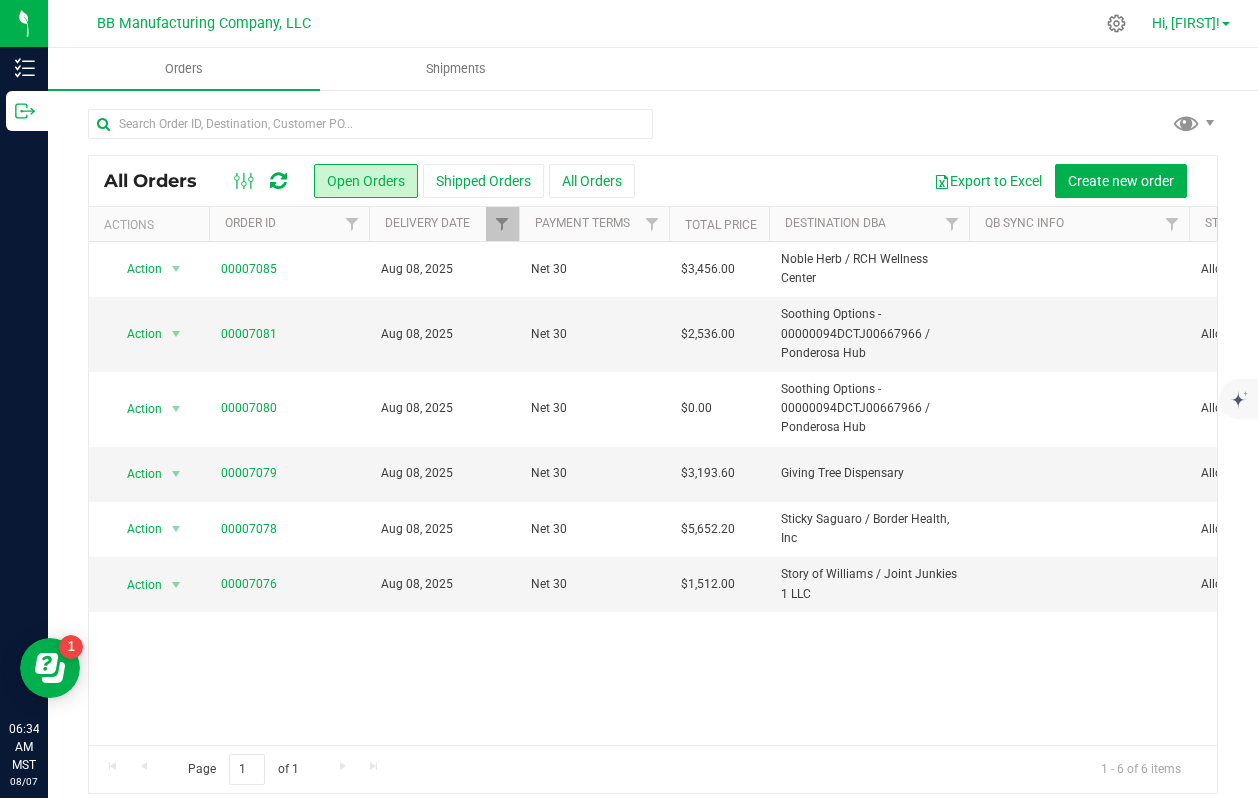 click at bounding box center (1226, 24) 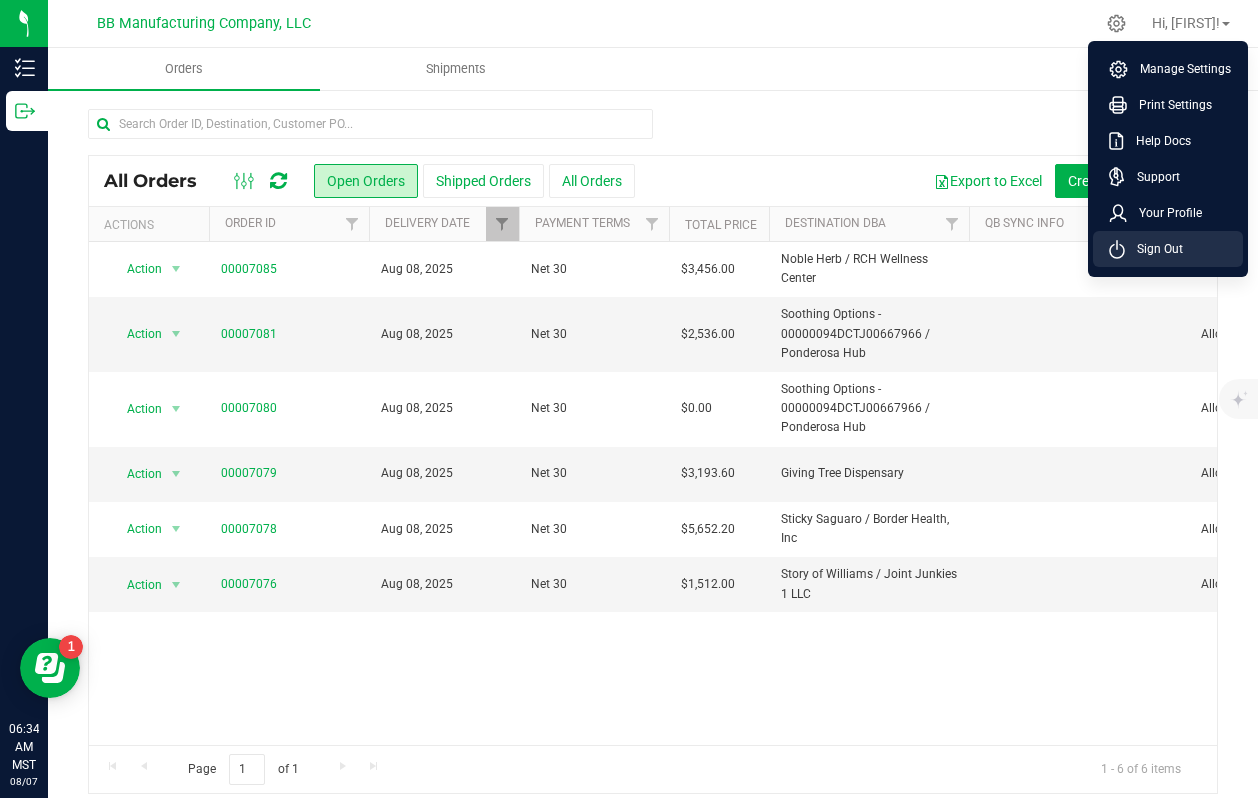 click on "Sign Out" at bounding box center [1154, 249] 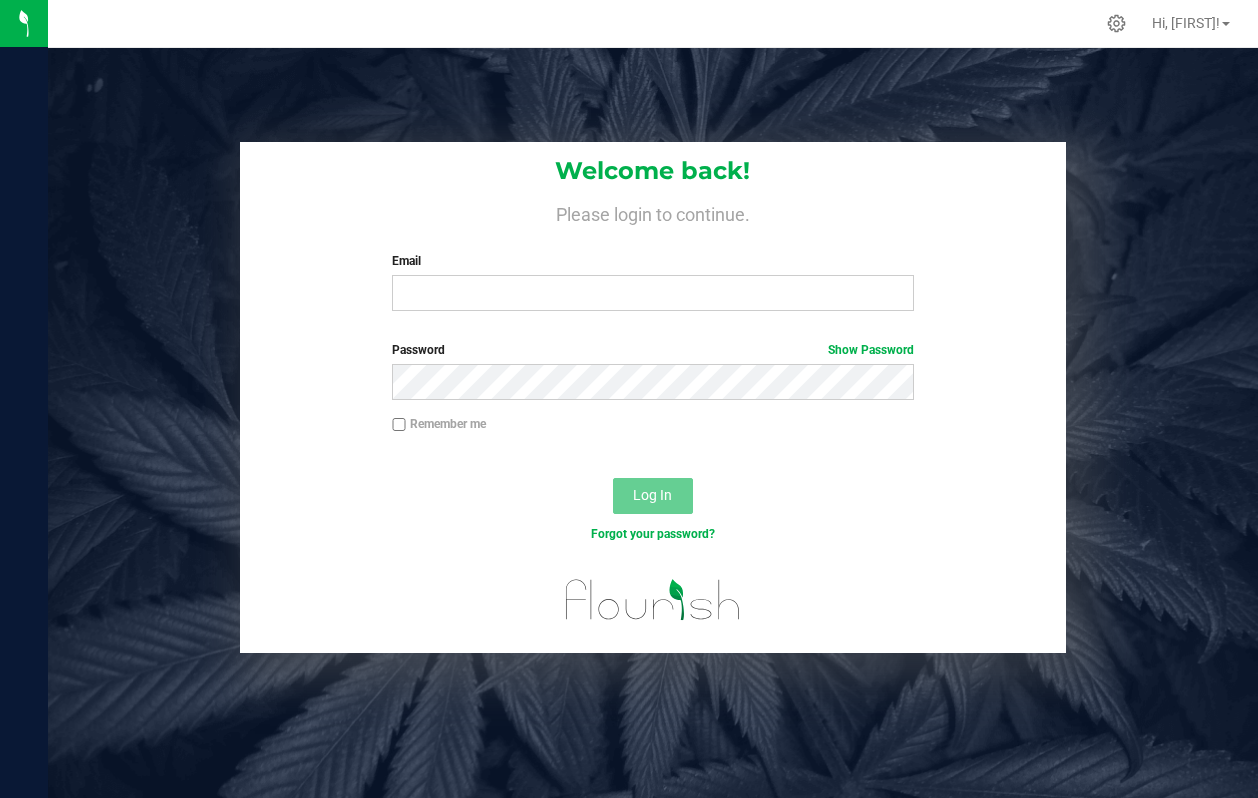 scroll, scrollTop: 0, scrollLeft: 0, axis: both 